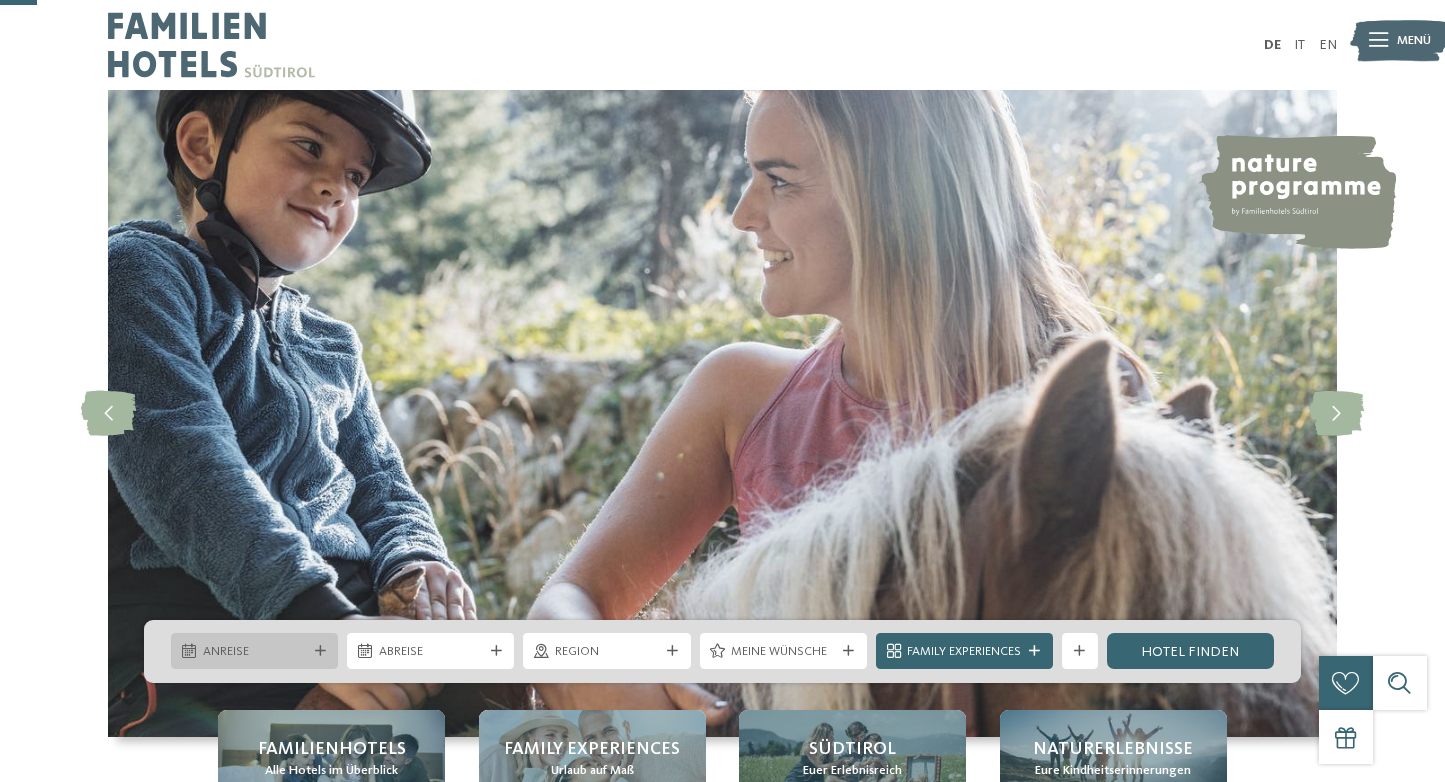 scroll, scrollTop: 197, scrollLeft: 0, axis: vertical 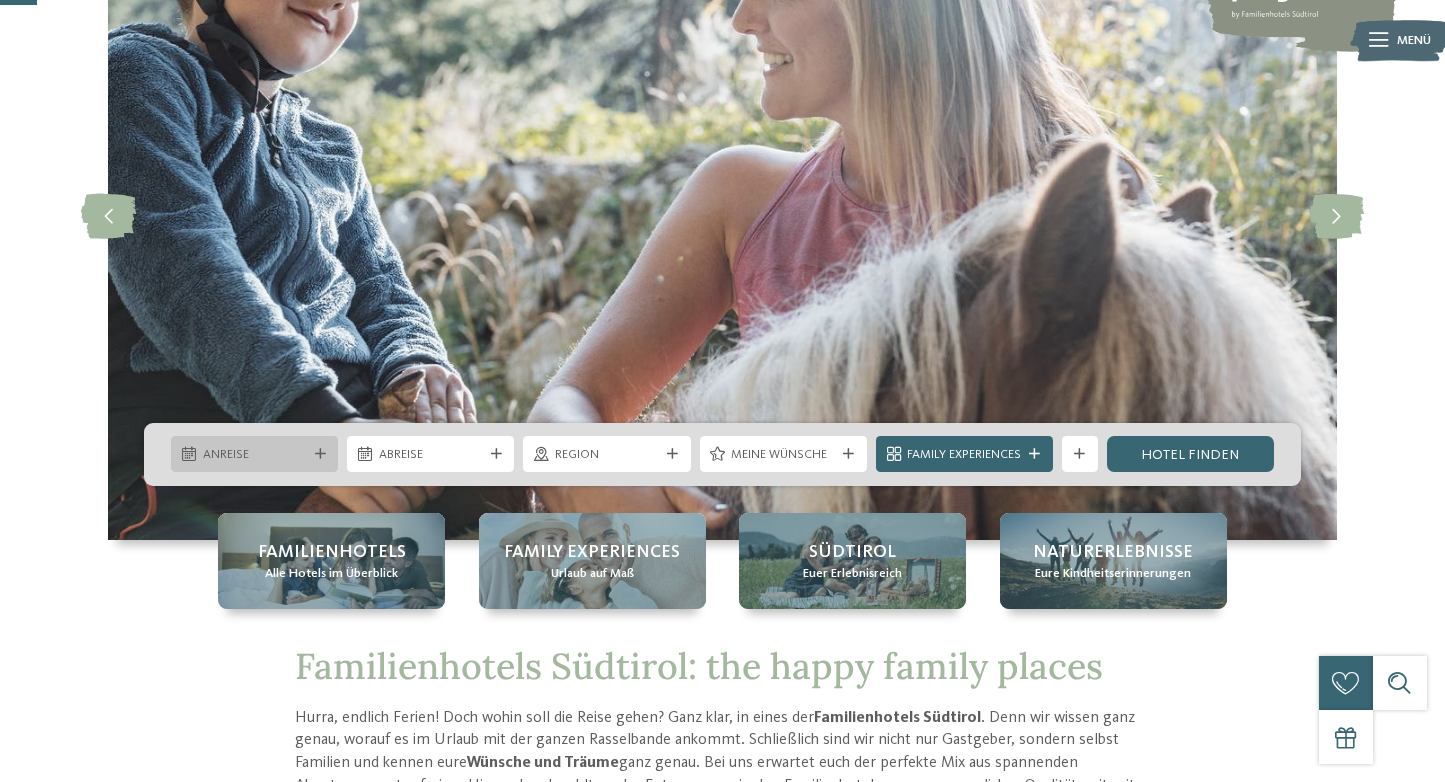 drag, startPoint x: 0, startPoint y: 0, endPoint x: 252, endPoint y: 446, distance: 512.2695 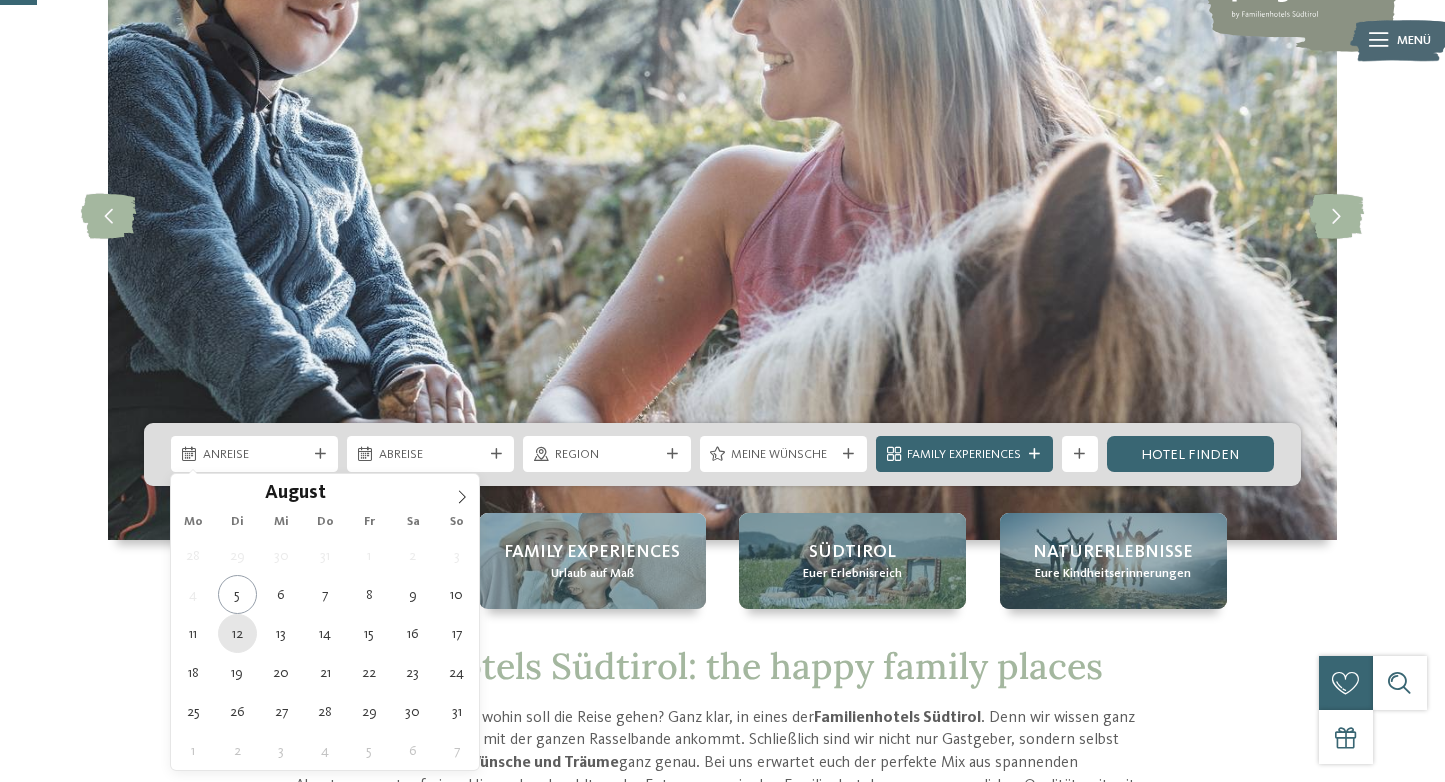 type on "12.08.2025" 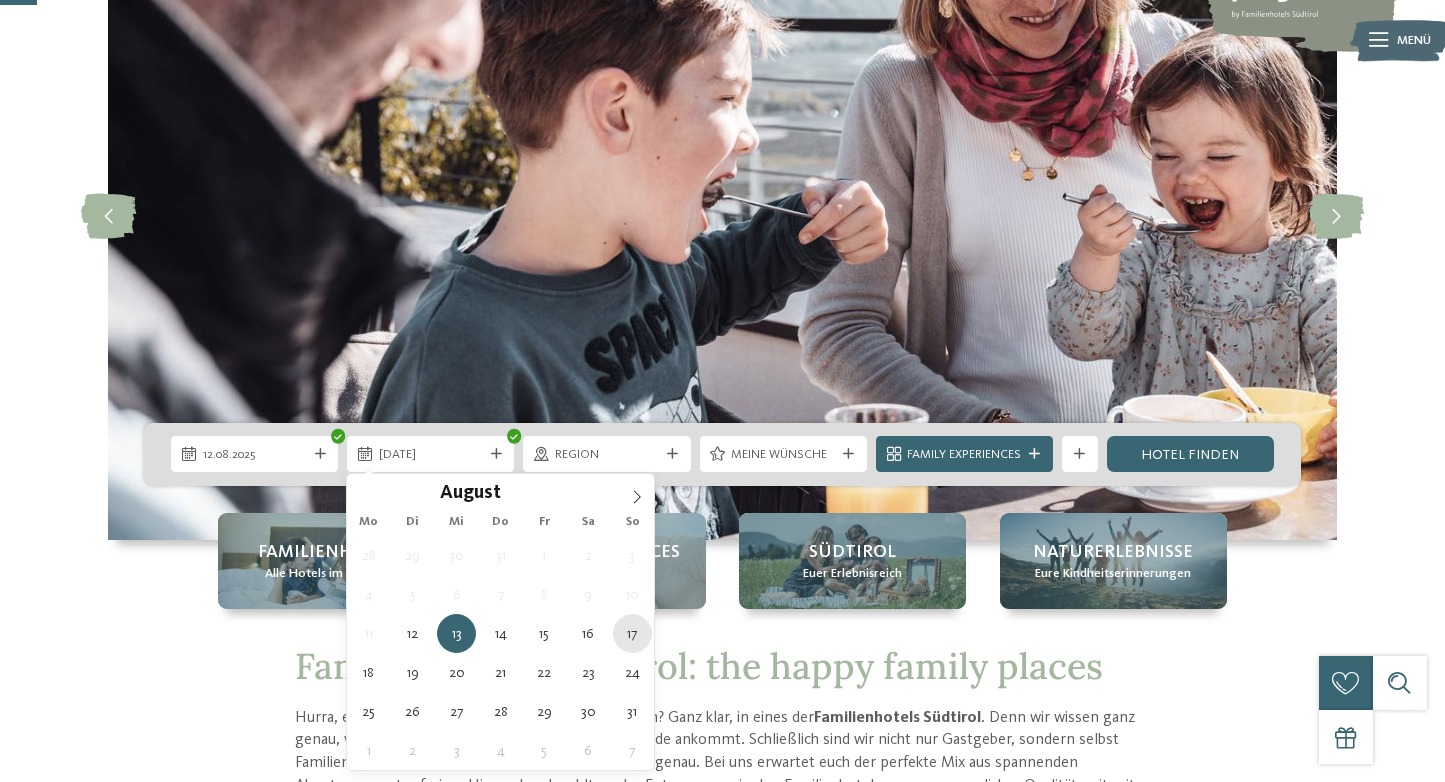 type on "17.08.2025" 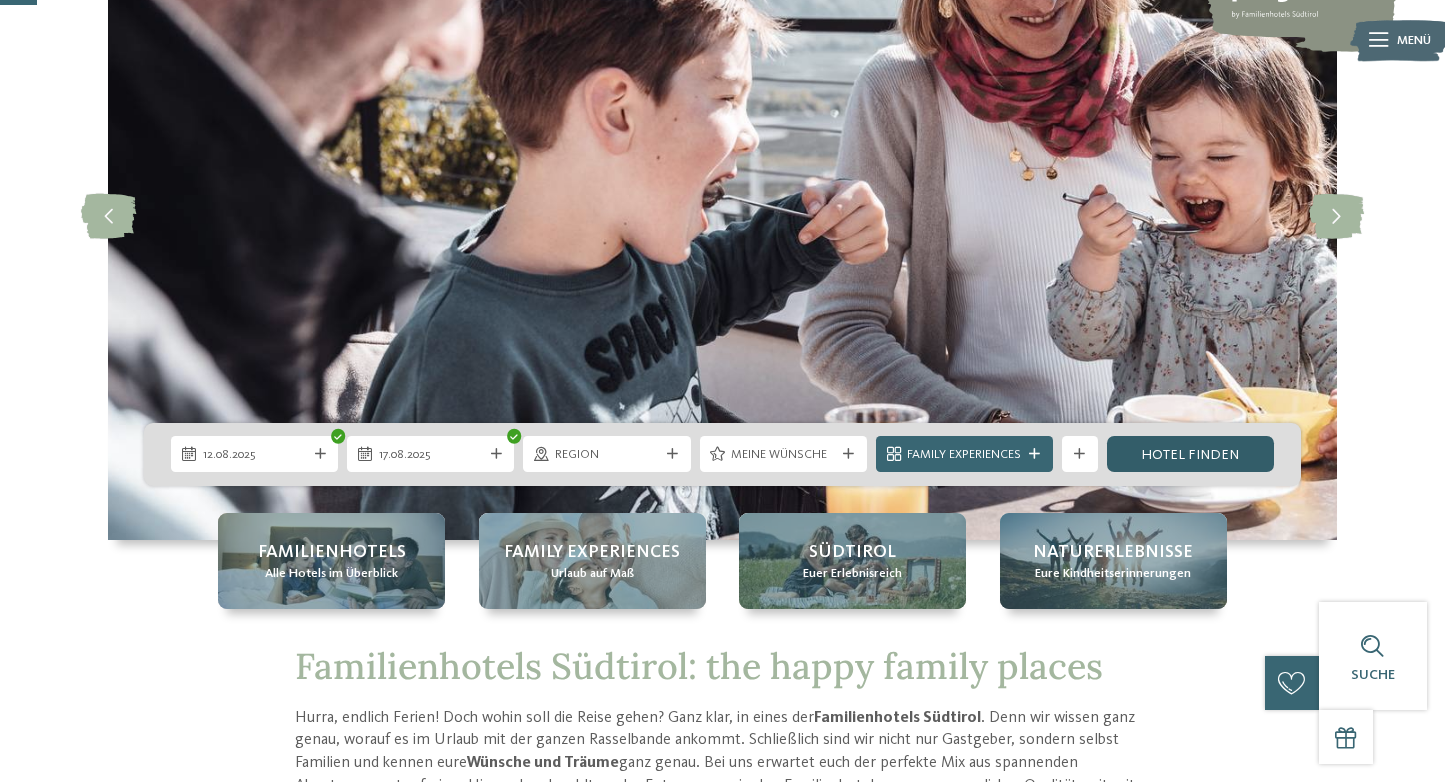 click on "Hotel finden" at bounding box center [1190, 454] 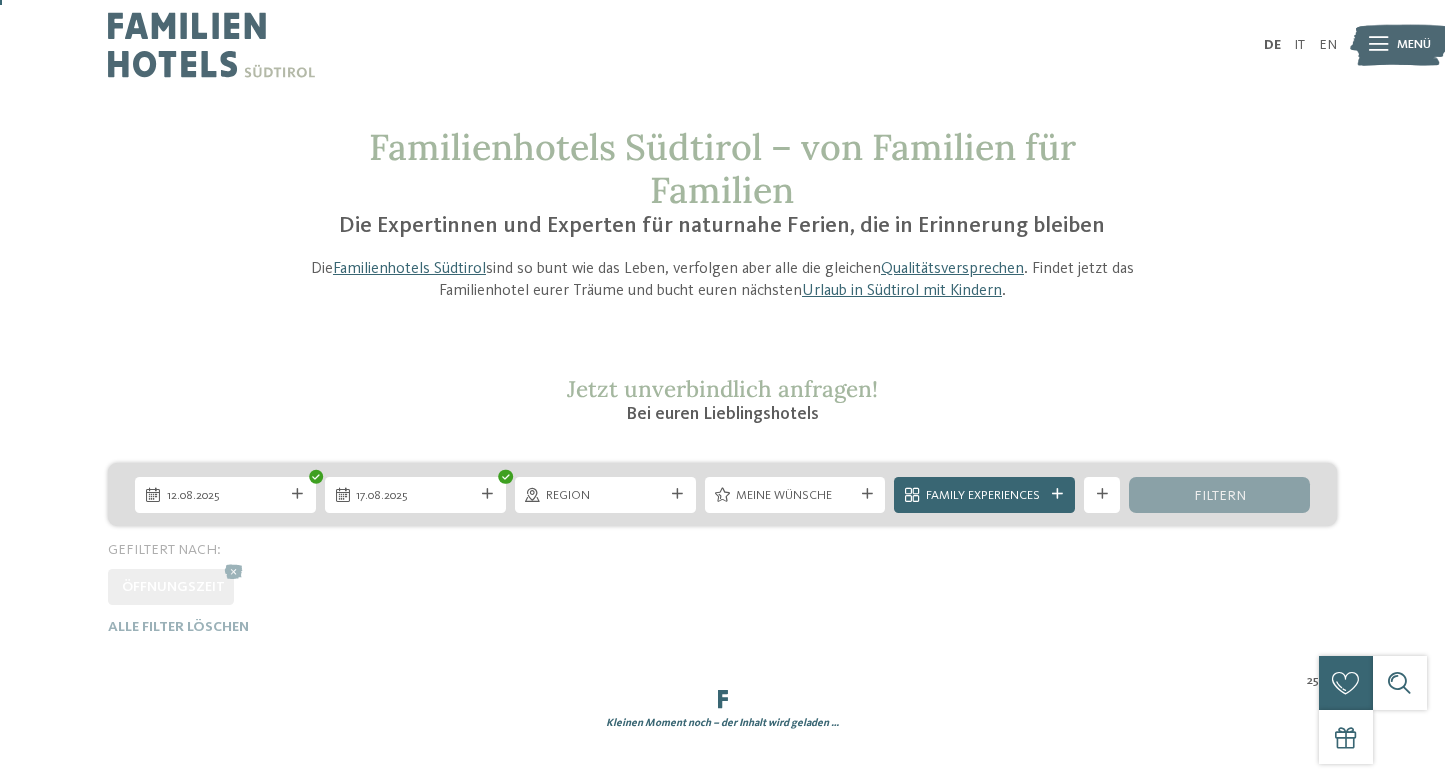 scroll, scrollTop: 233, scrollLeft: 0, axis: vertical 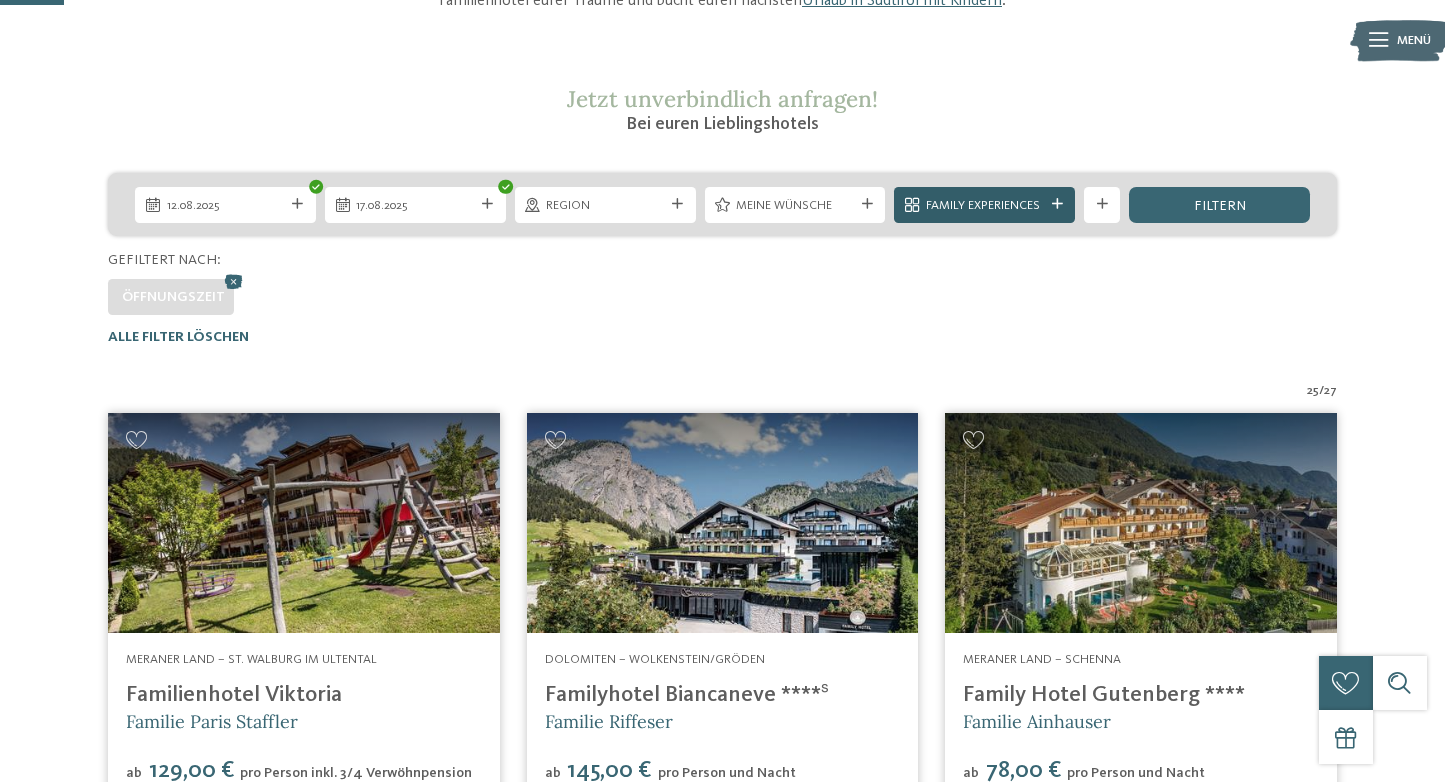 click on "Family Experiences" at bounding box center [985, 206] 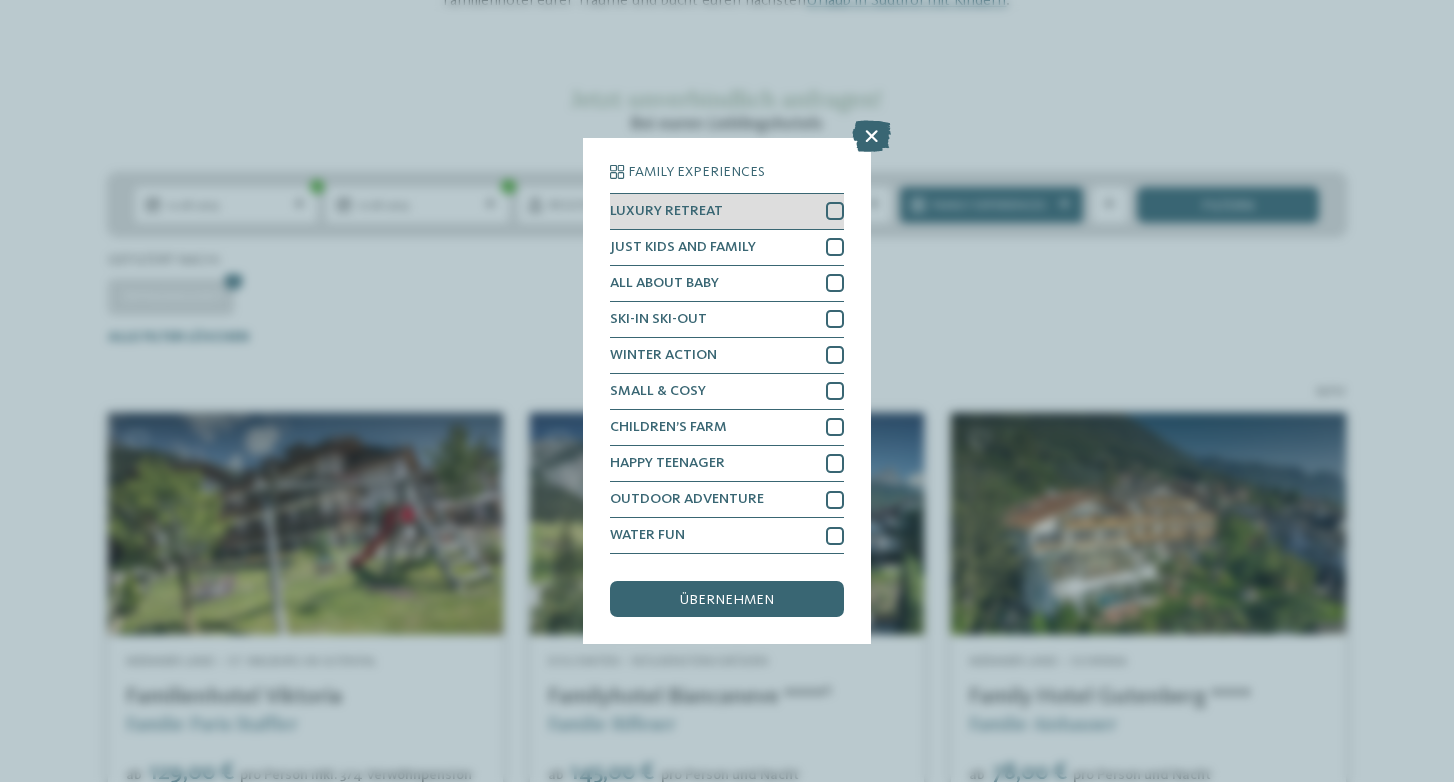 click at bounding box center (835, 211) 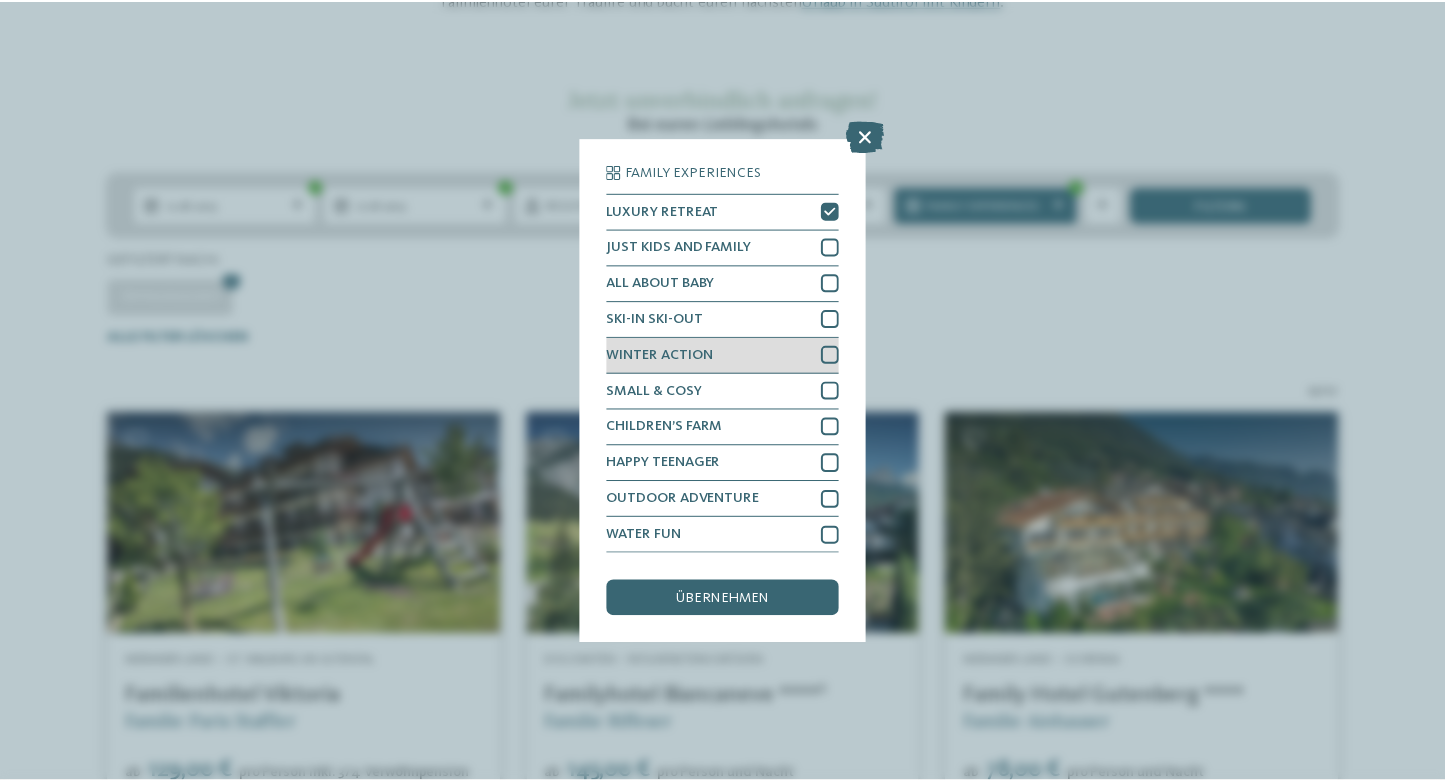 scroll, scrollTop: 84, scrollLeft: 0, axis: vertical 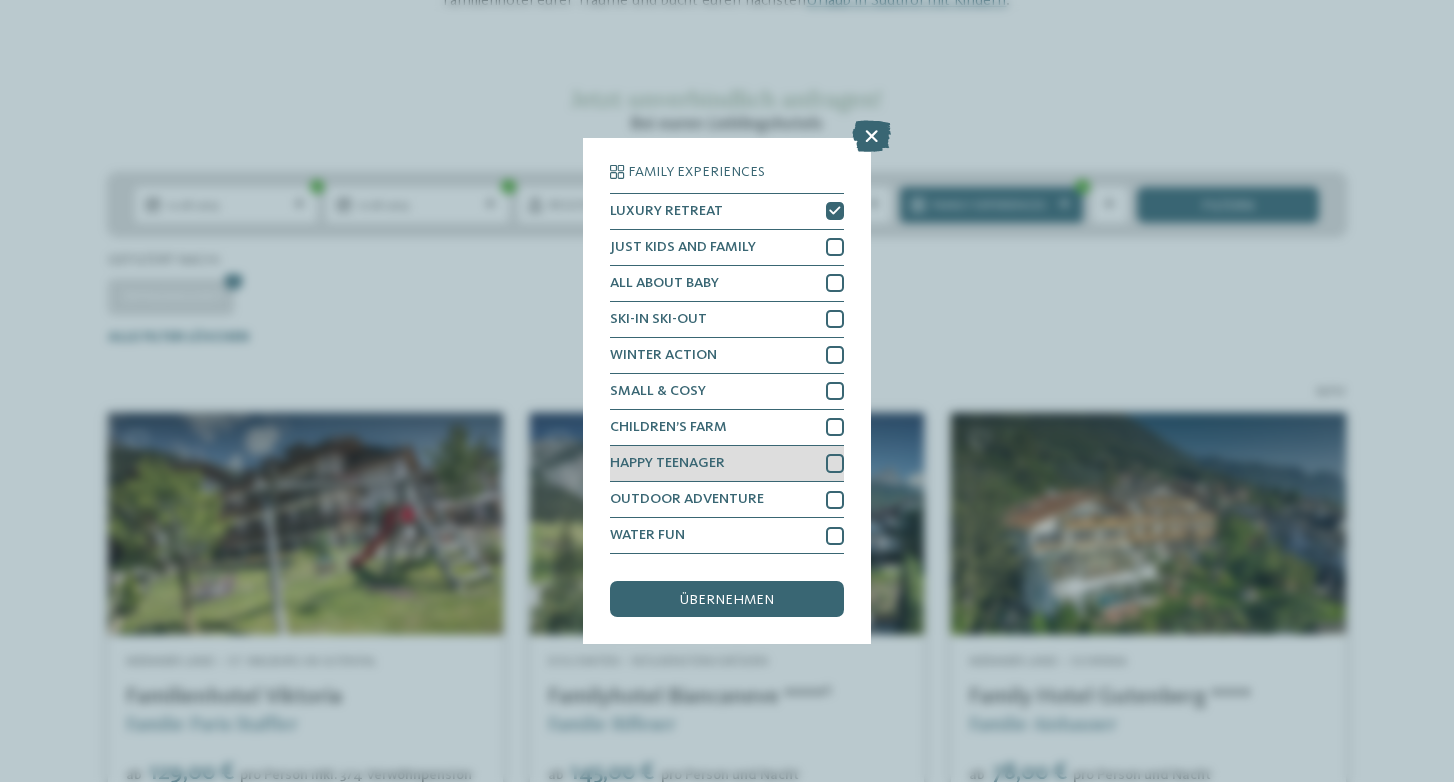 click at bounding box center [835, 463] 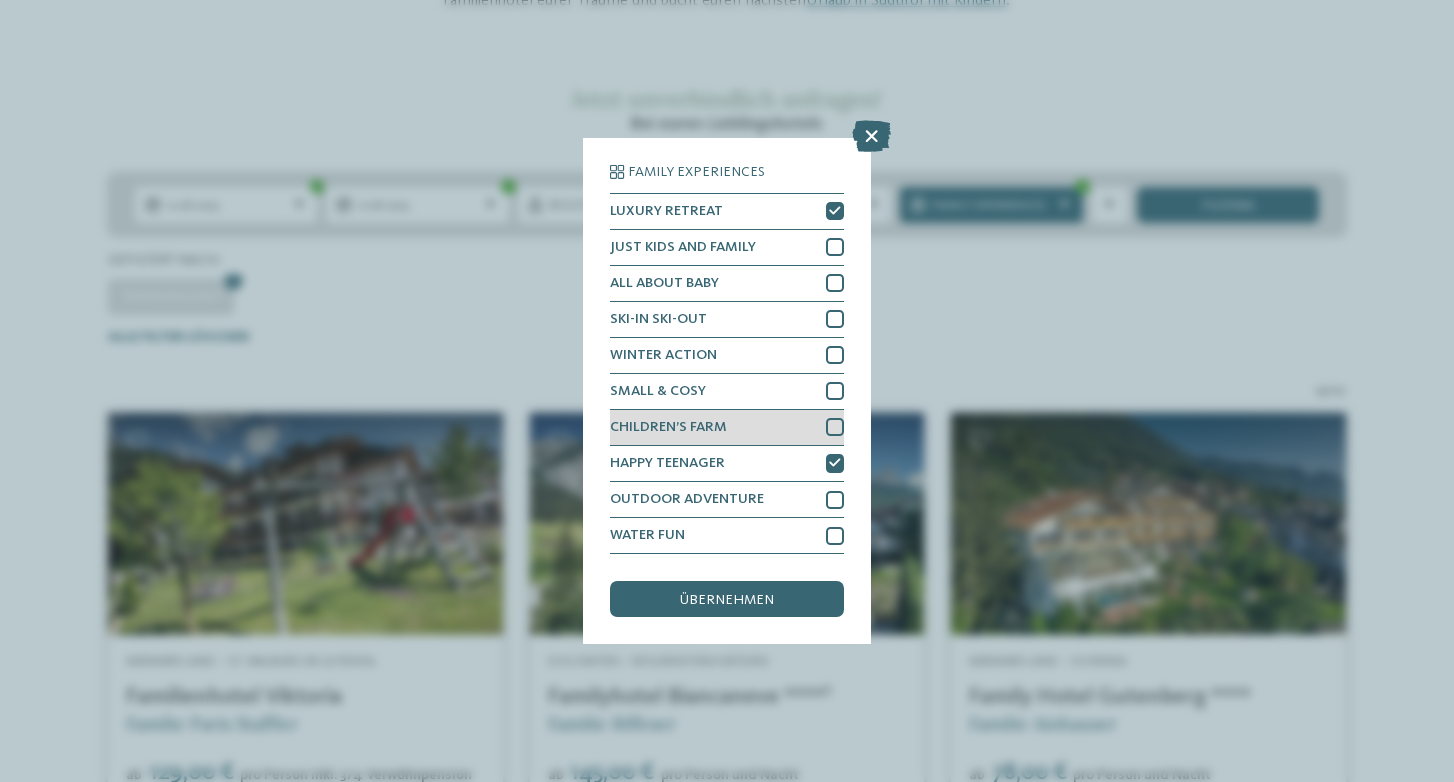 click on "CHILDREN’S FARM" at bounding box center [727, 428] 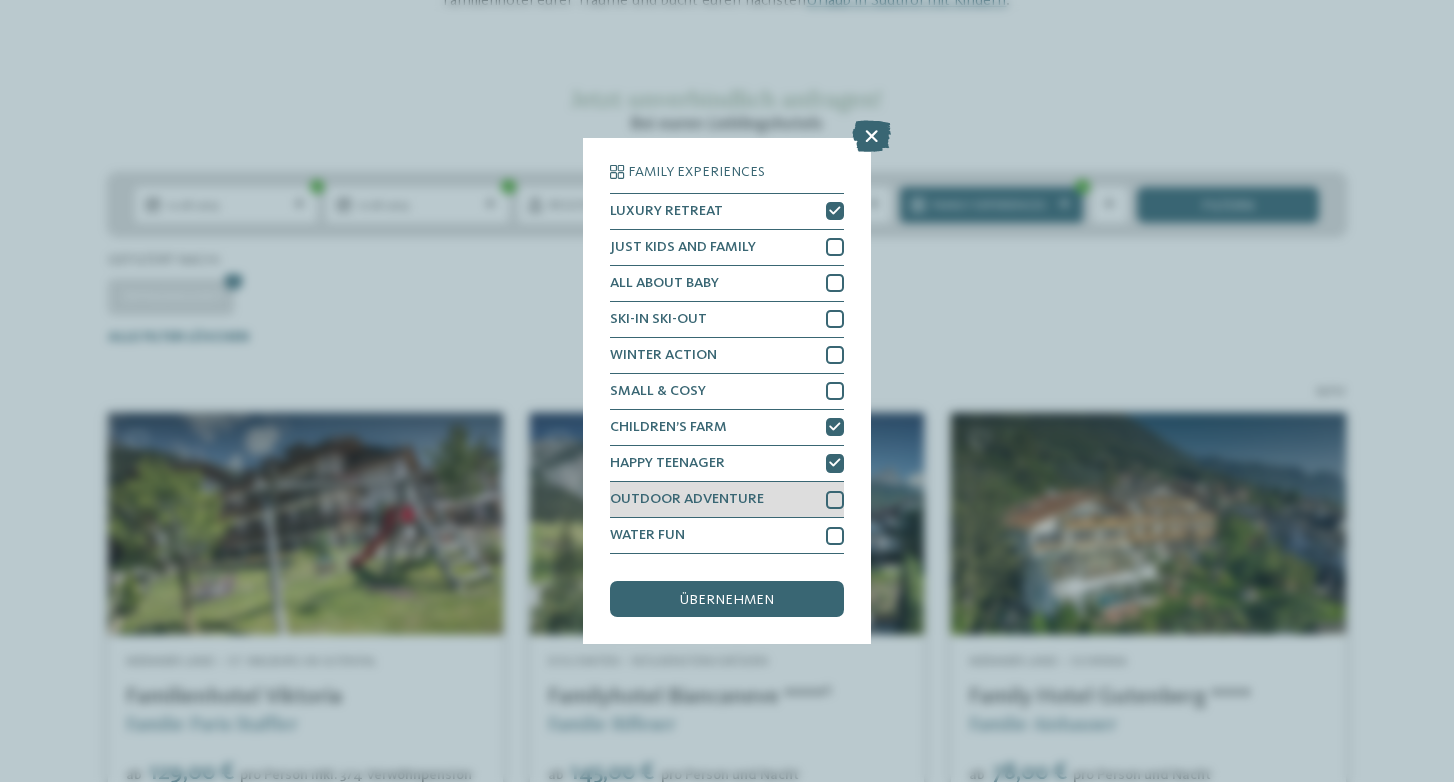 click at bounding box center (835, 500) 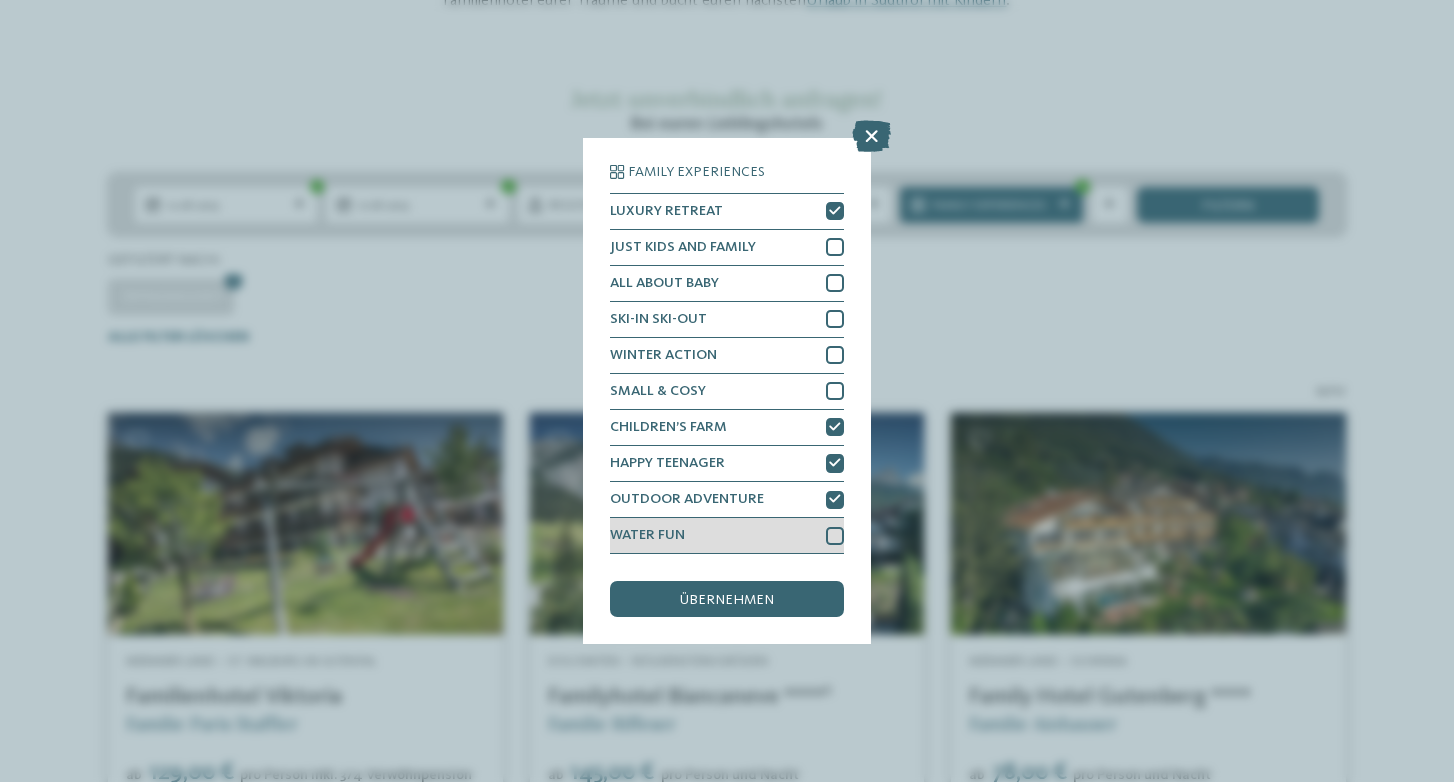 click on "WATER FUN" at bounding box center (727, 536) 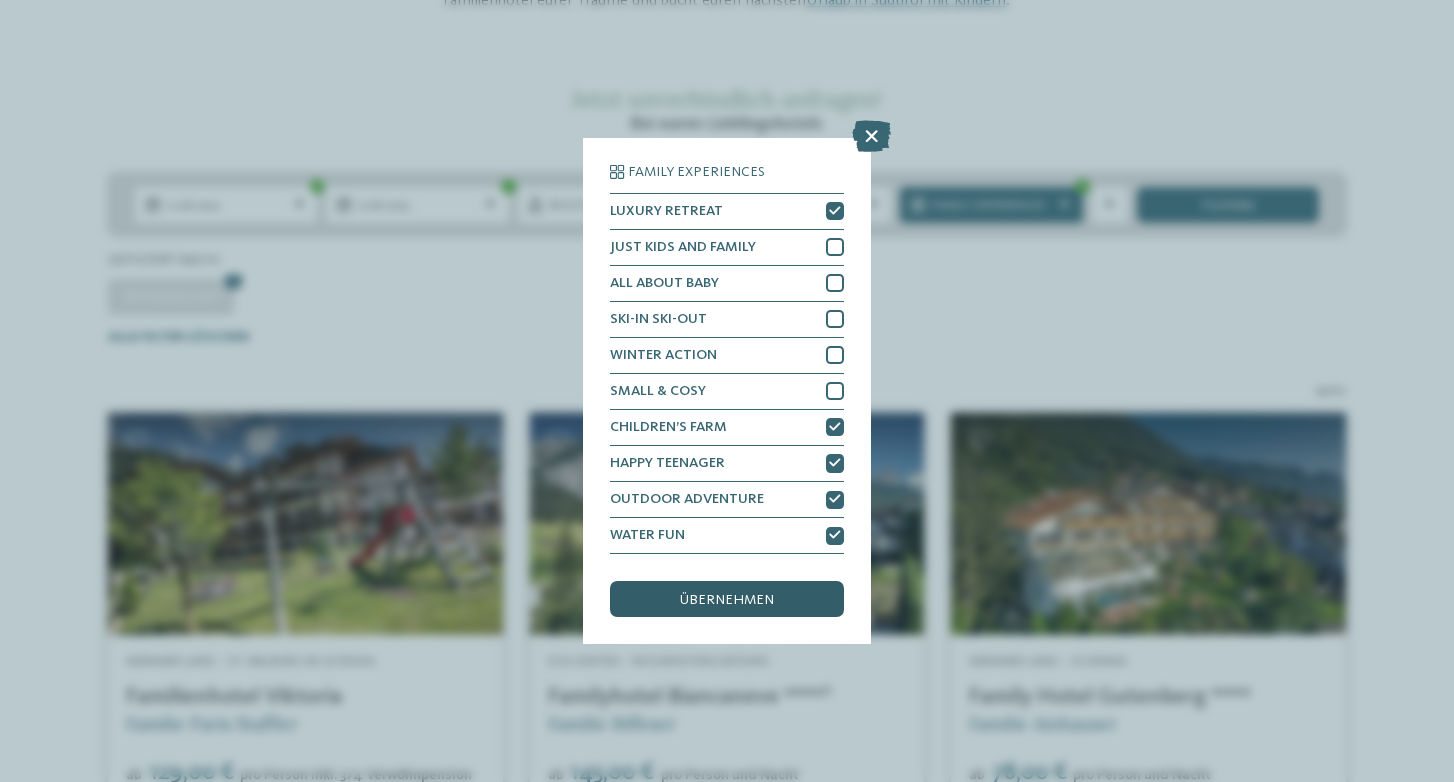 click on "übernehmen" at bounding box center [727, 600] 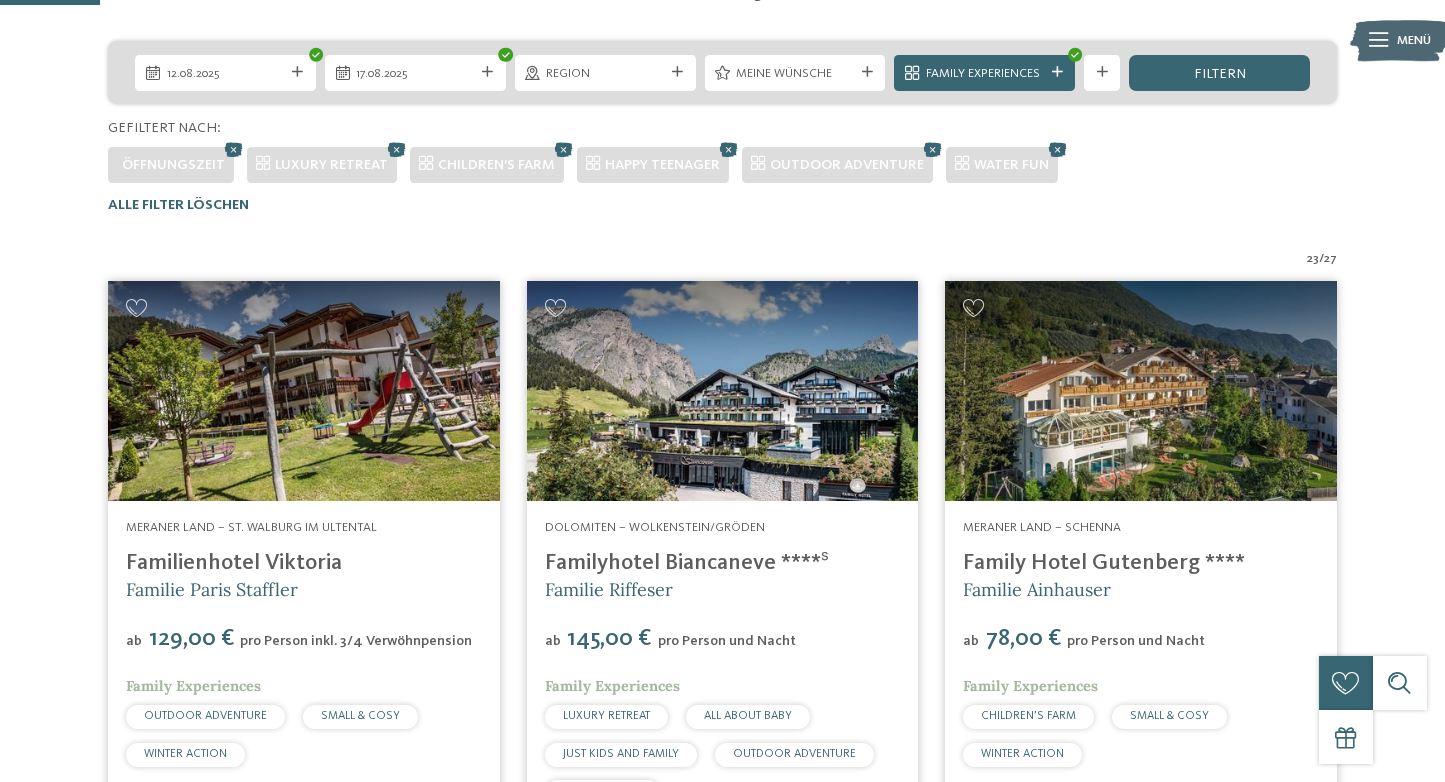 scroll, scrollTop: 410, scrollLeft: 0, axis: vertical 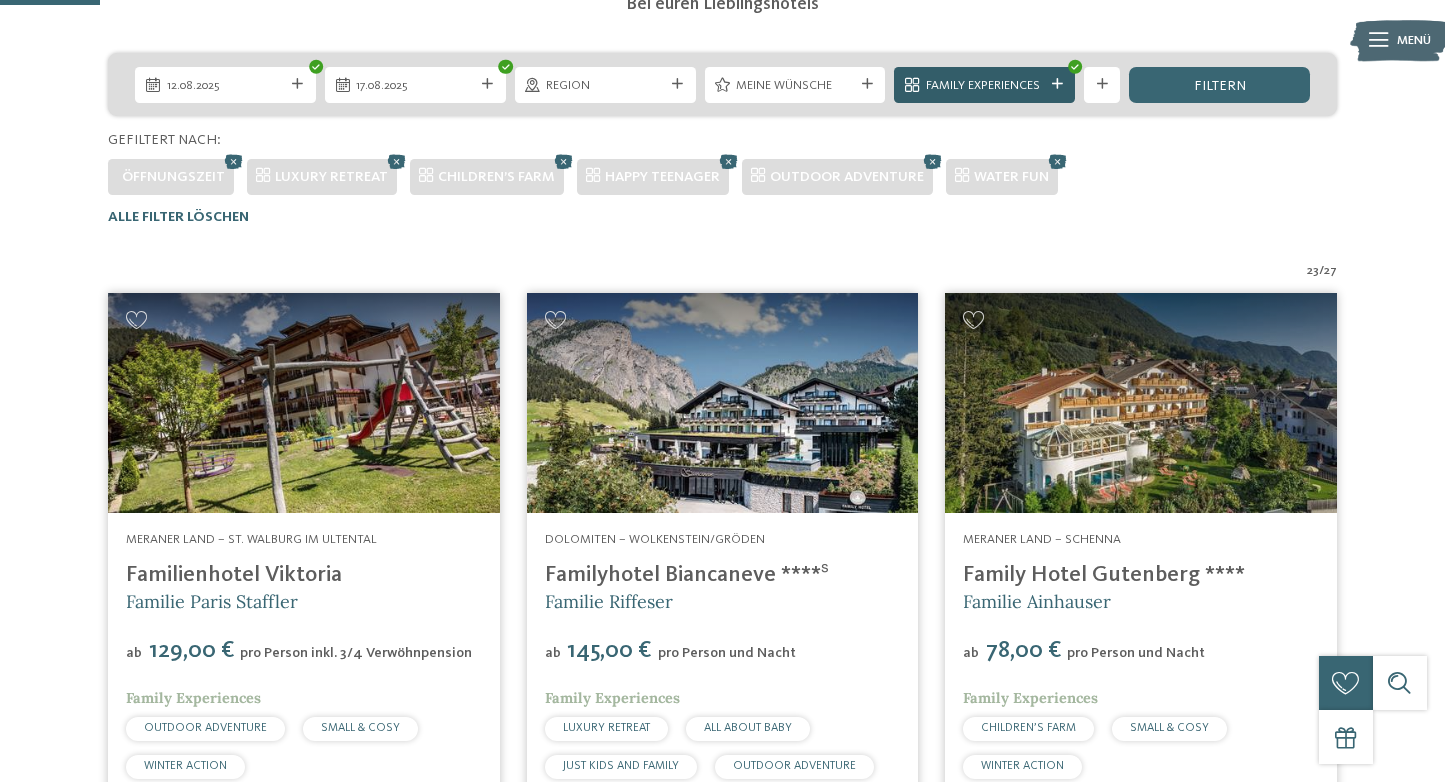 click on "Family Experiences" at bounding box center [985, 86] 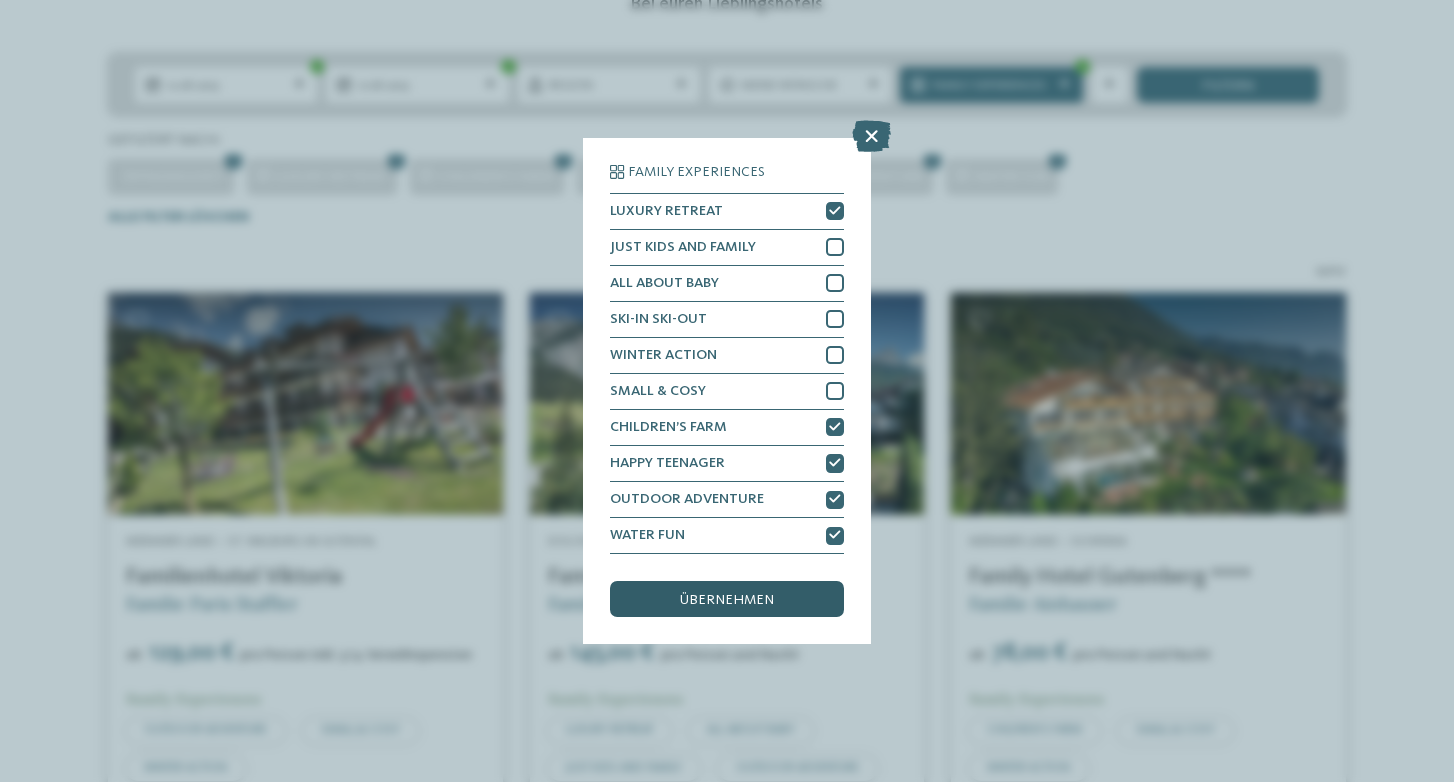click on "übernehmen" at bounding box center [727, 600] 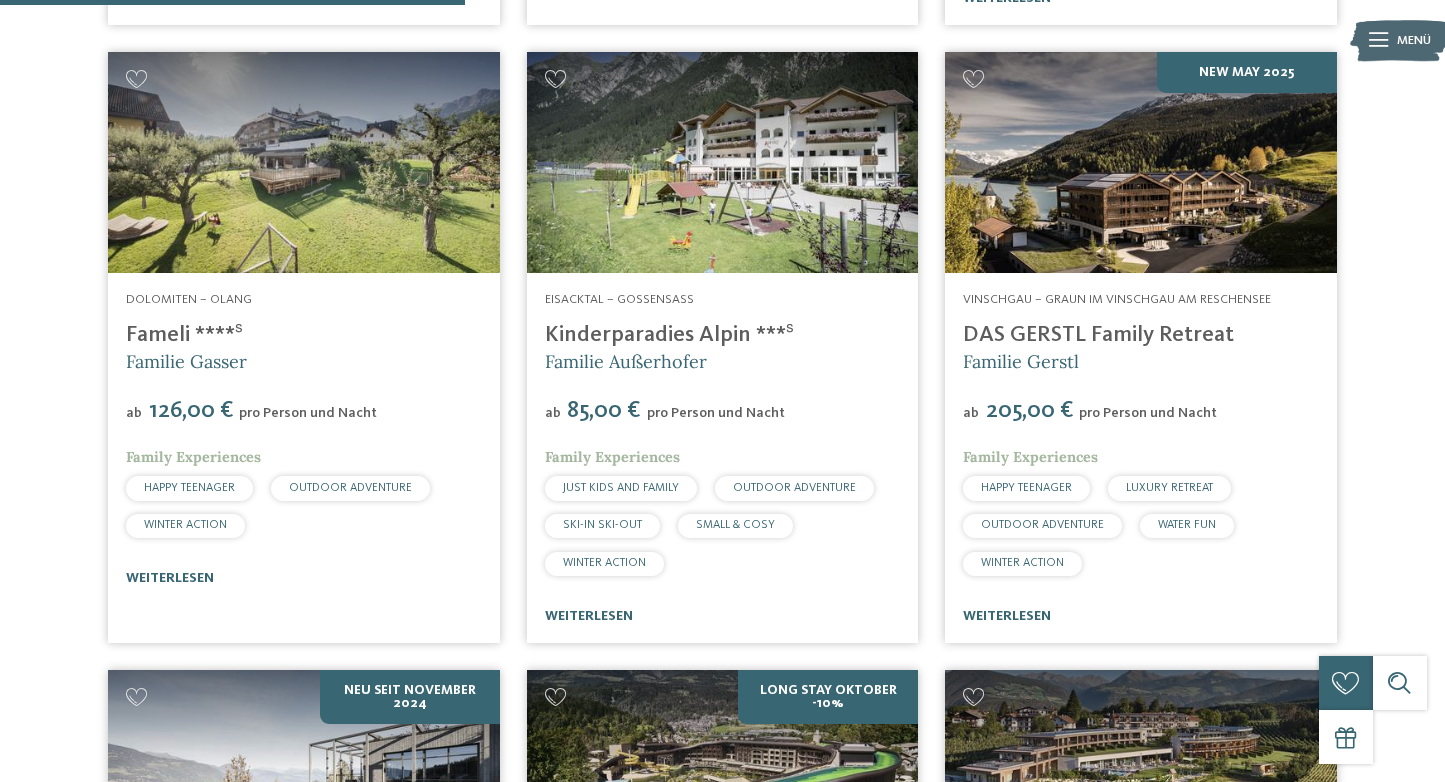 scroll, scrollTop: 1903, scrollLeft: 0, axis: vertical 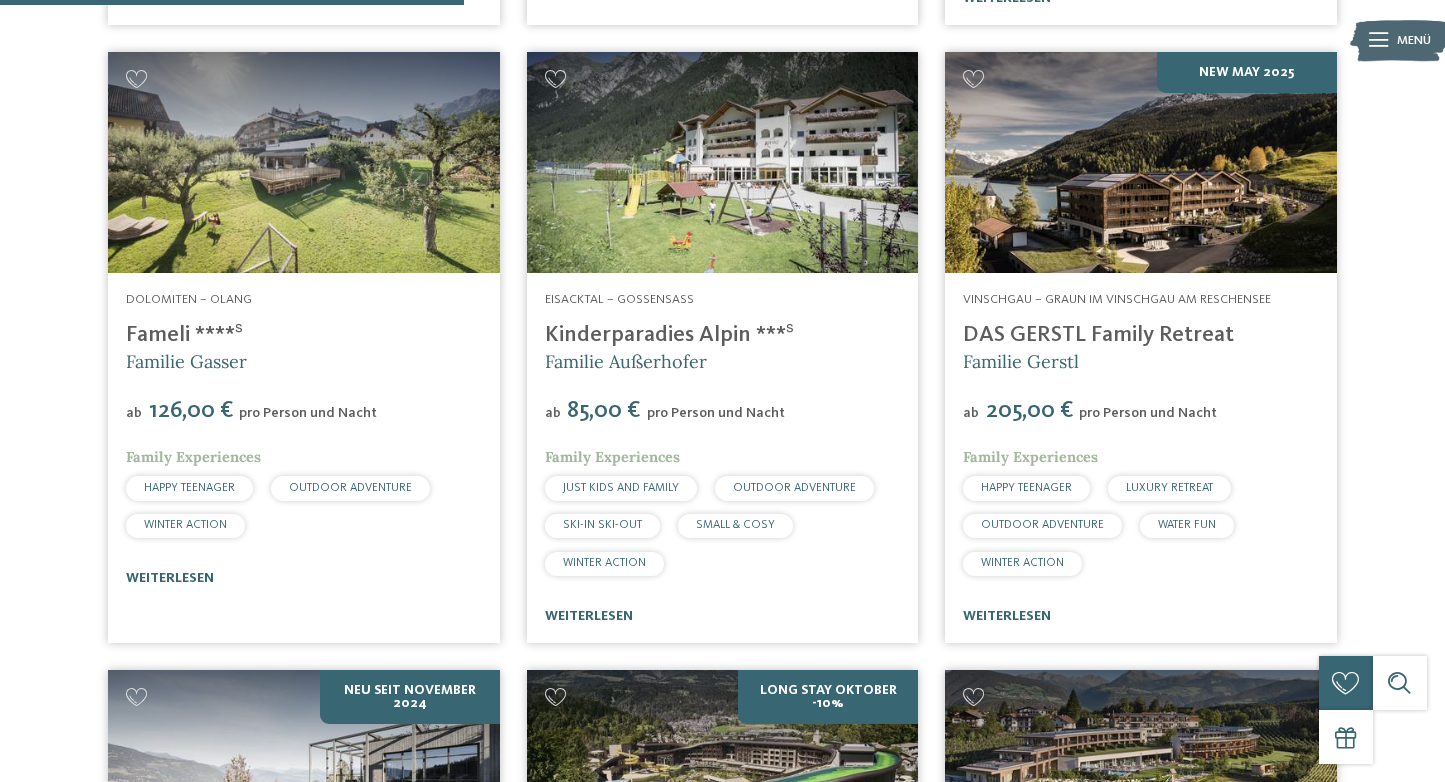 click at bounding box center [1141, 162] 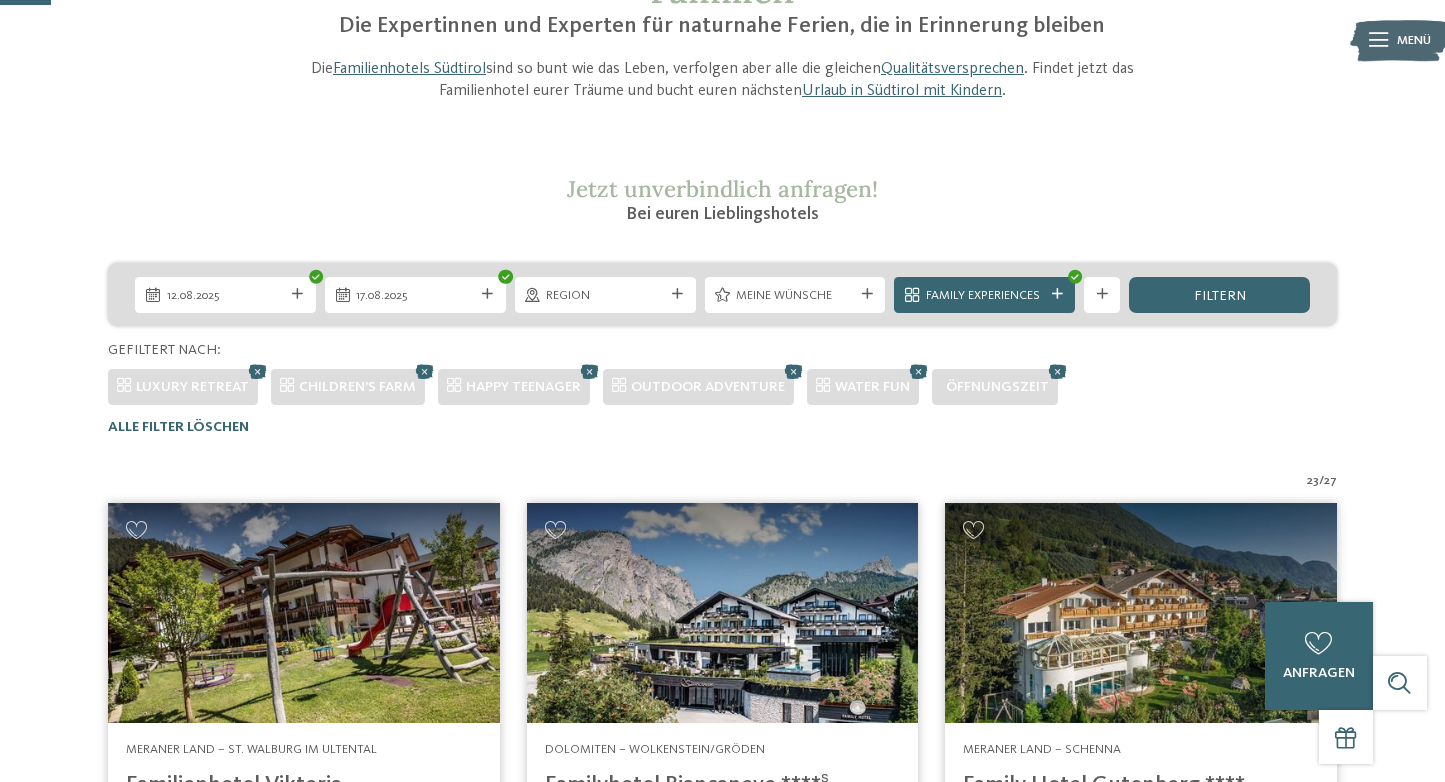 scroll, scrollTop: 211, scrollLeft: 0, axis: vertical 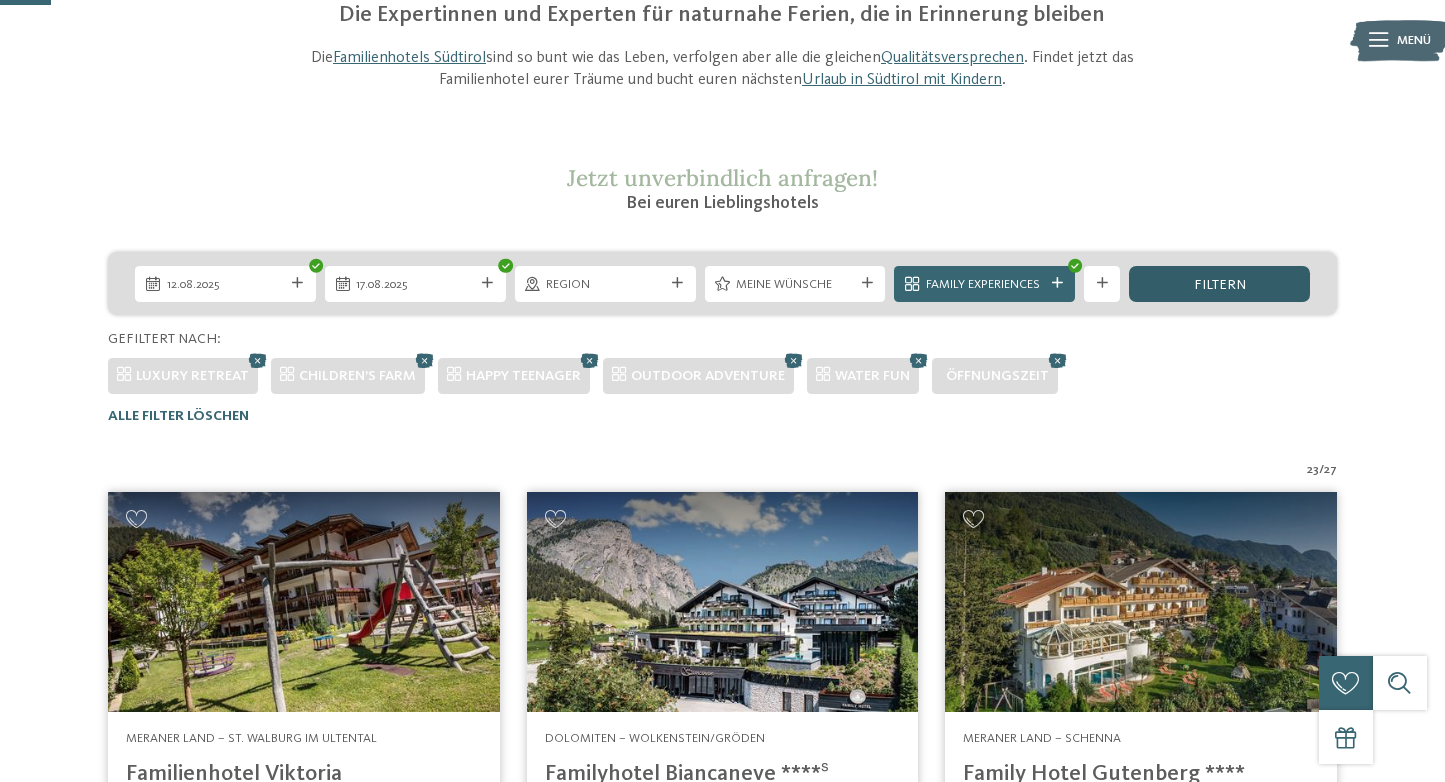 click on "filtern" at bounding box center [1219, 284] 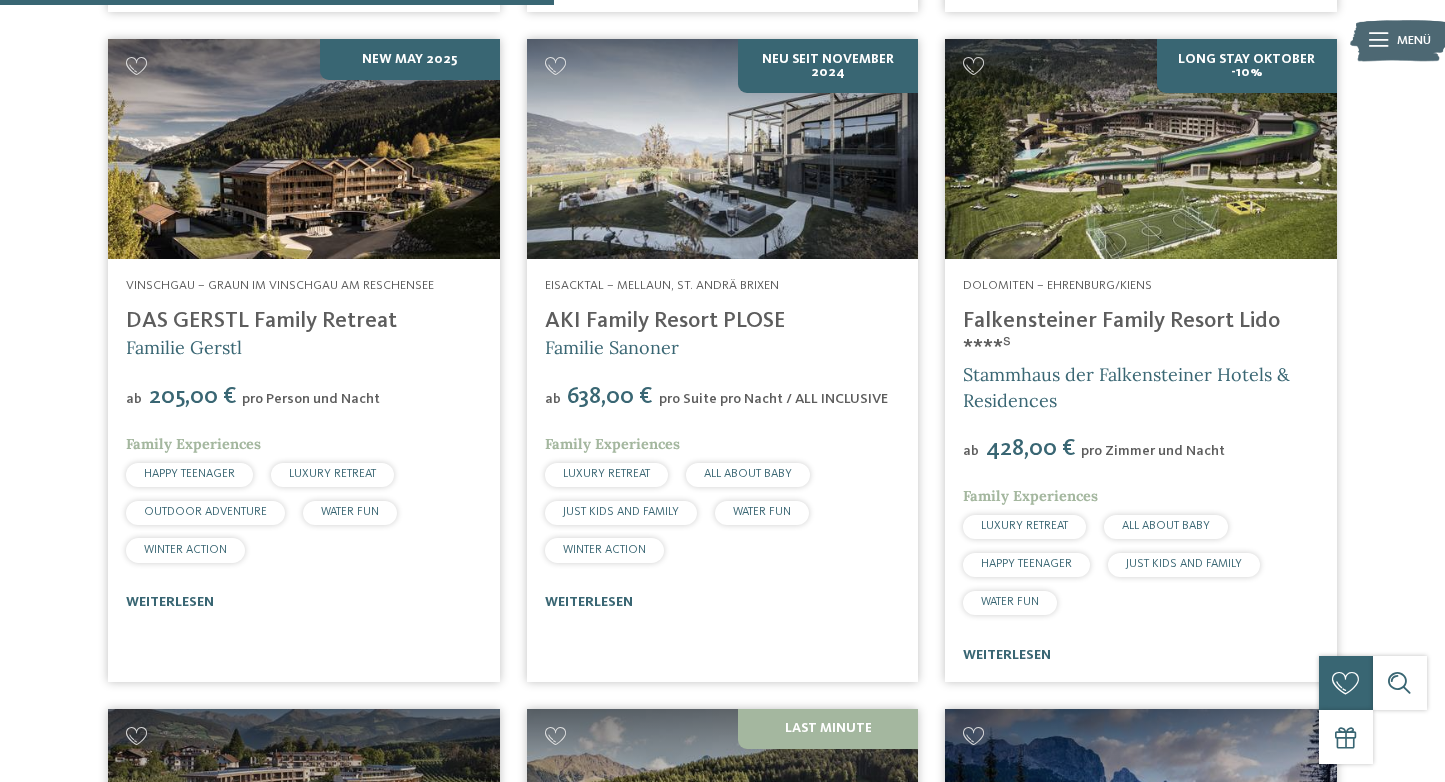 scroll, scrollTop: 2532, scrollLeft: 0, axis: vertical 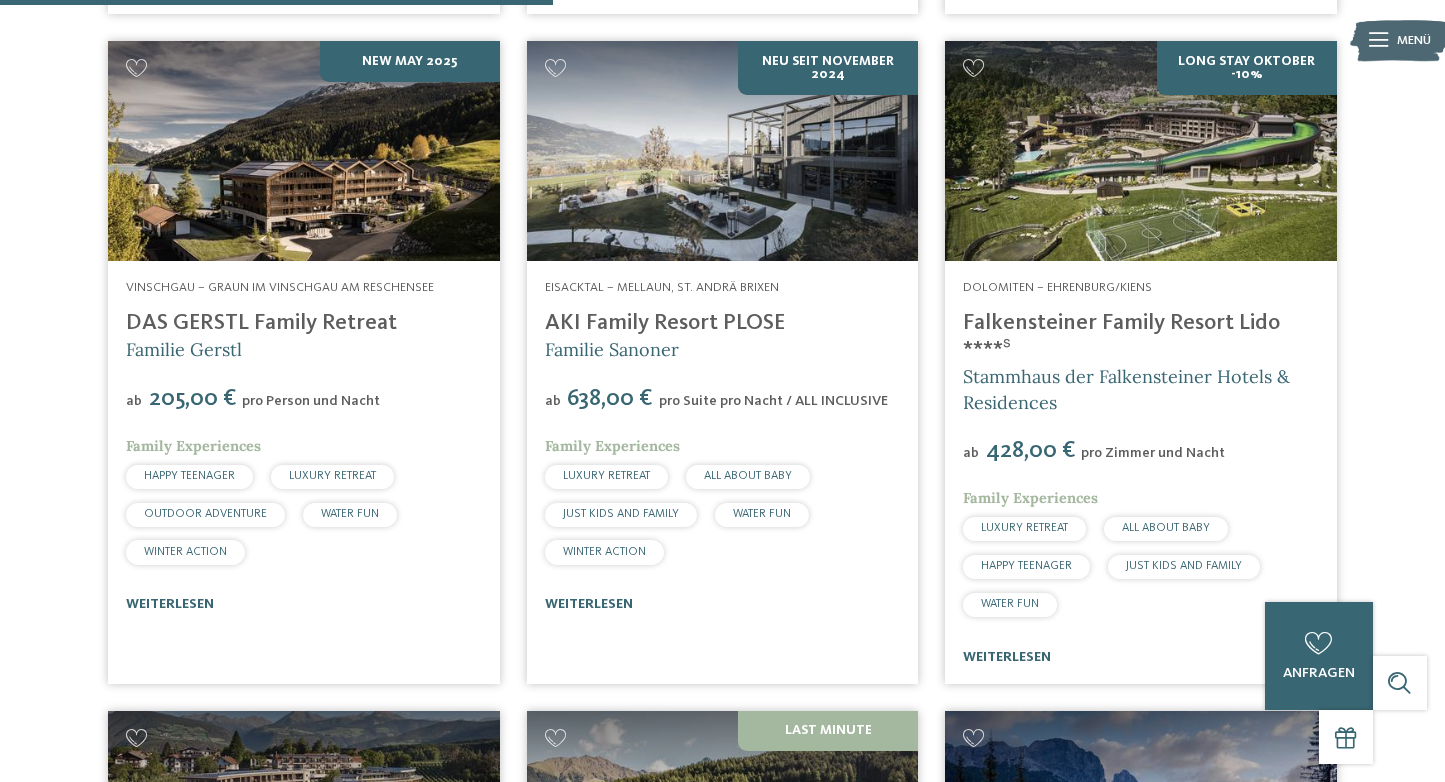 click at bounding box center (723, 151) 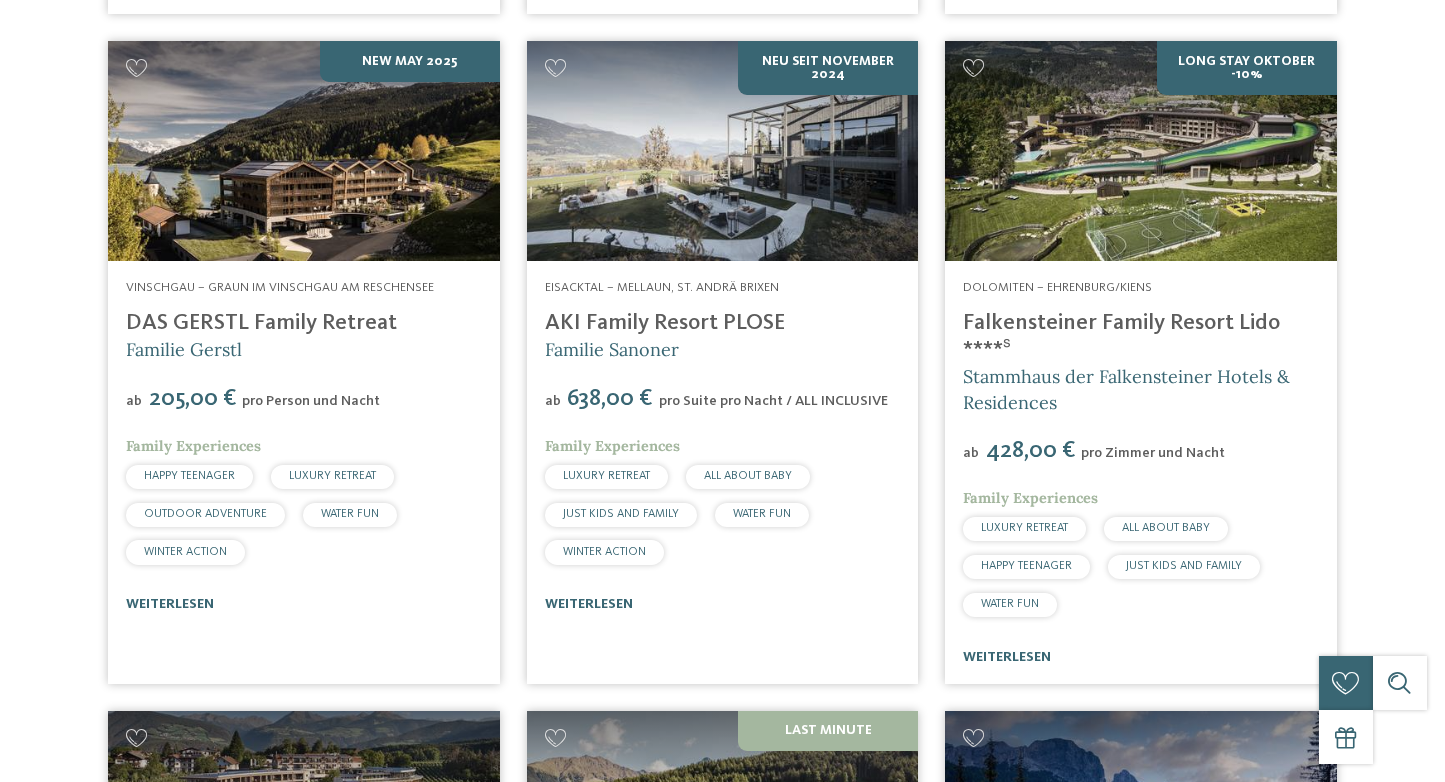 scroll, scrollTop: 0, scrollLeft: 0, axis: both 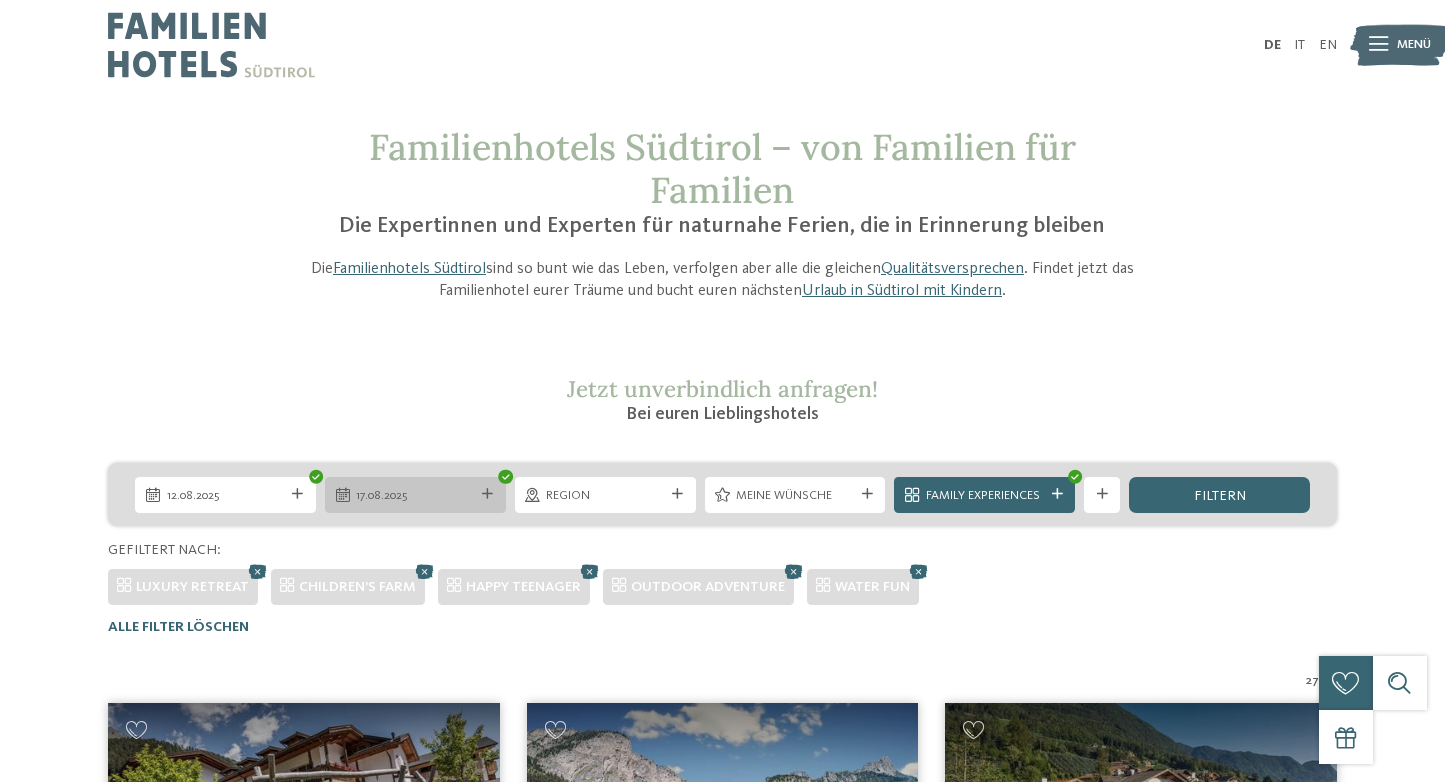 click on "17.08.2025" at bounding box center [415, 496] 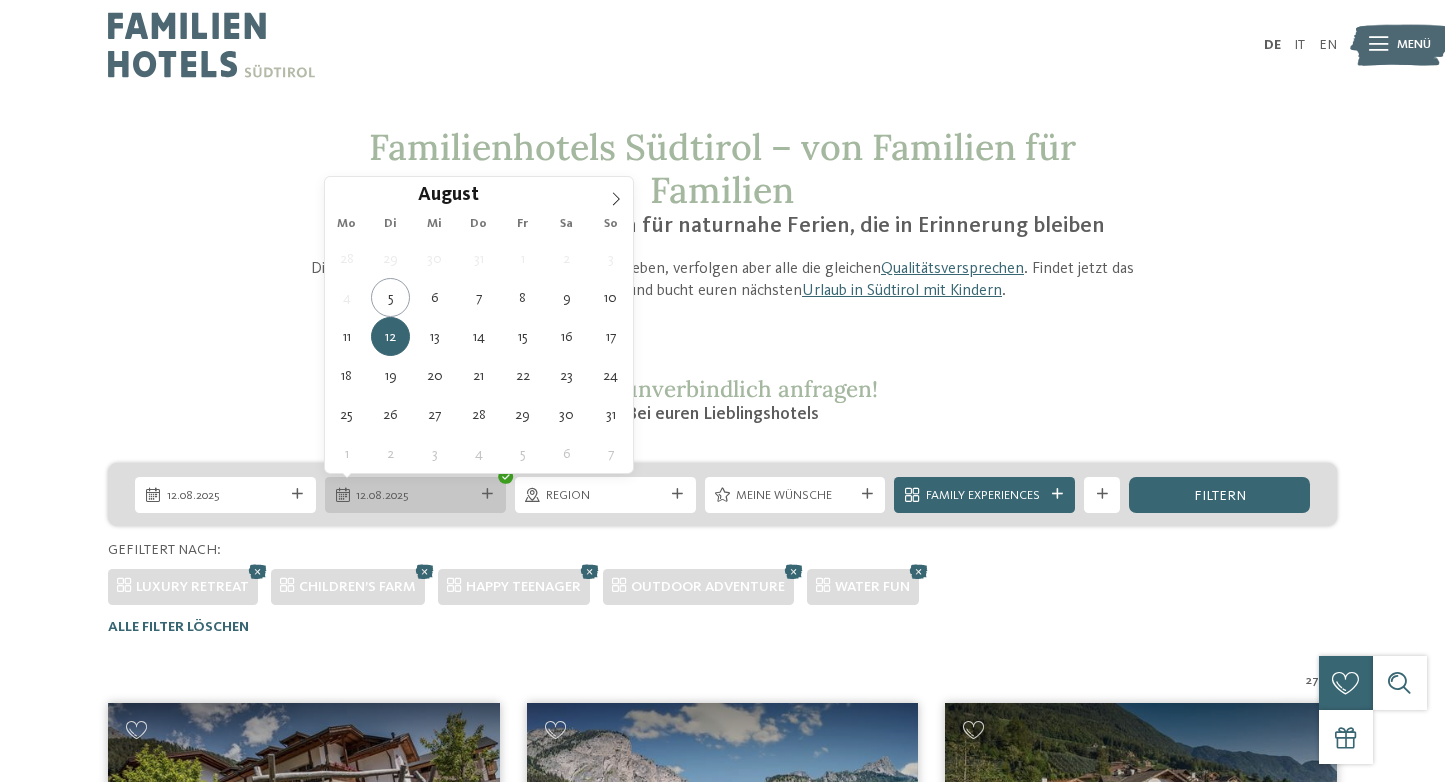 click on "12.08.2025" at bounding box center [415, 495] 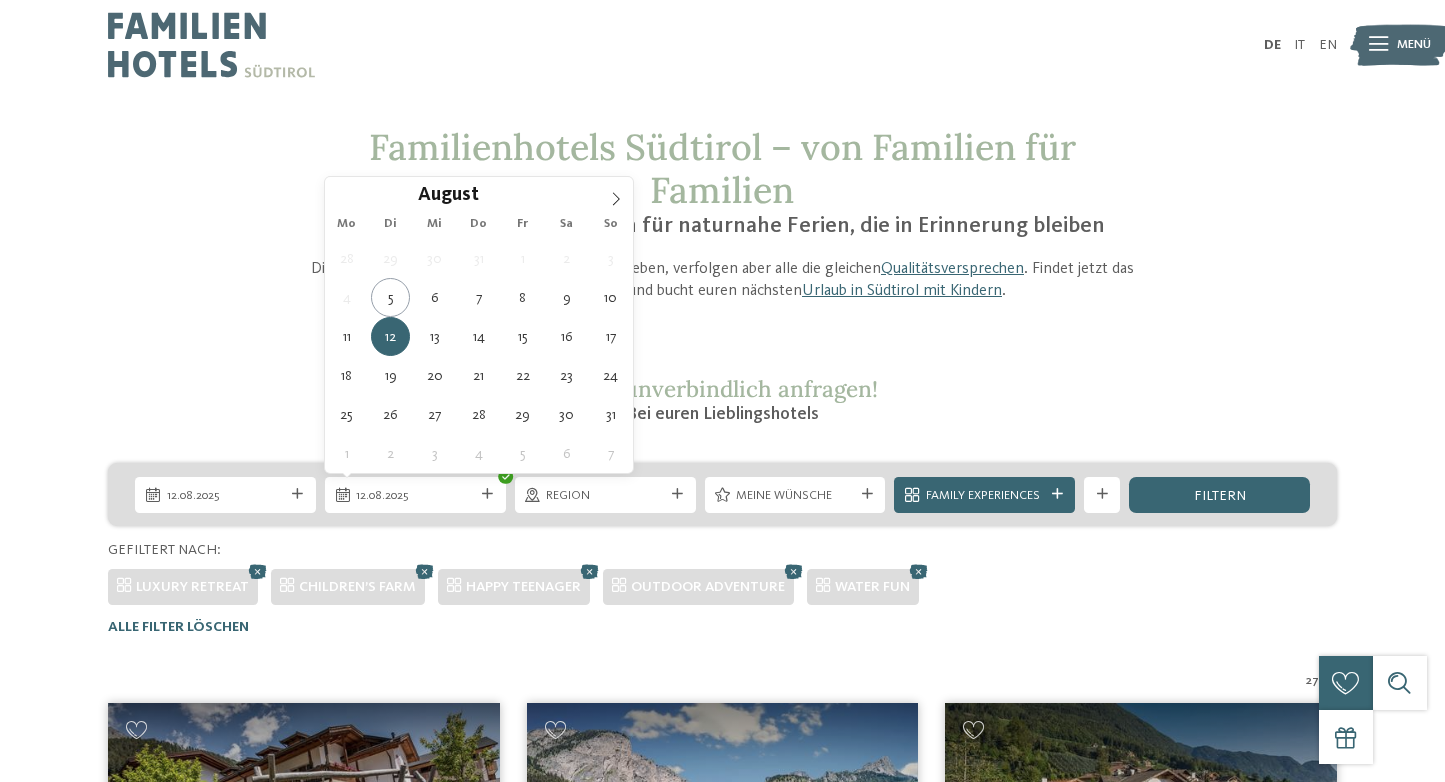 type on "16.08.2025" 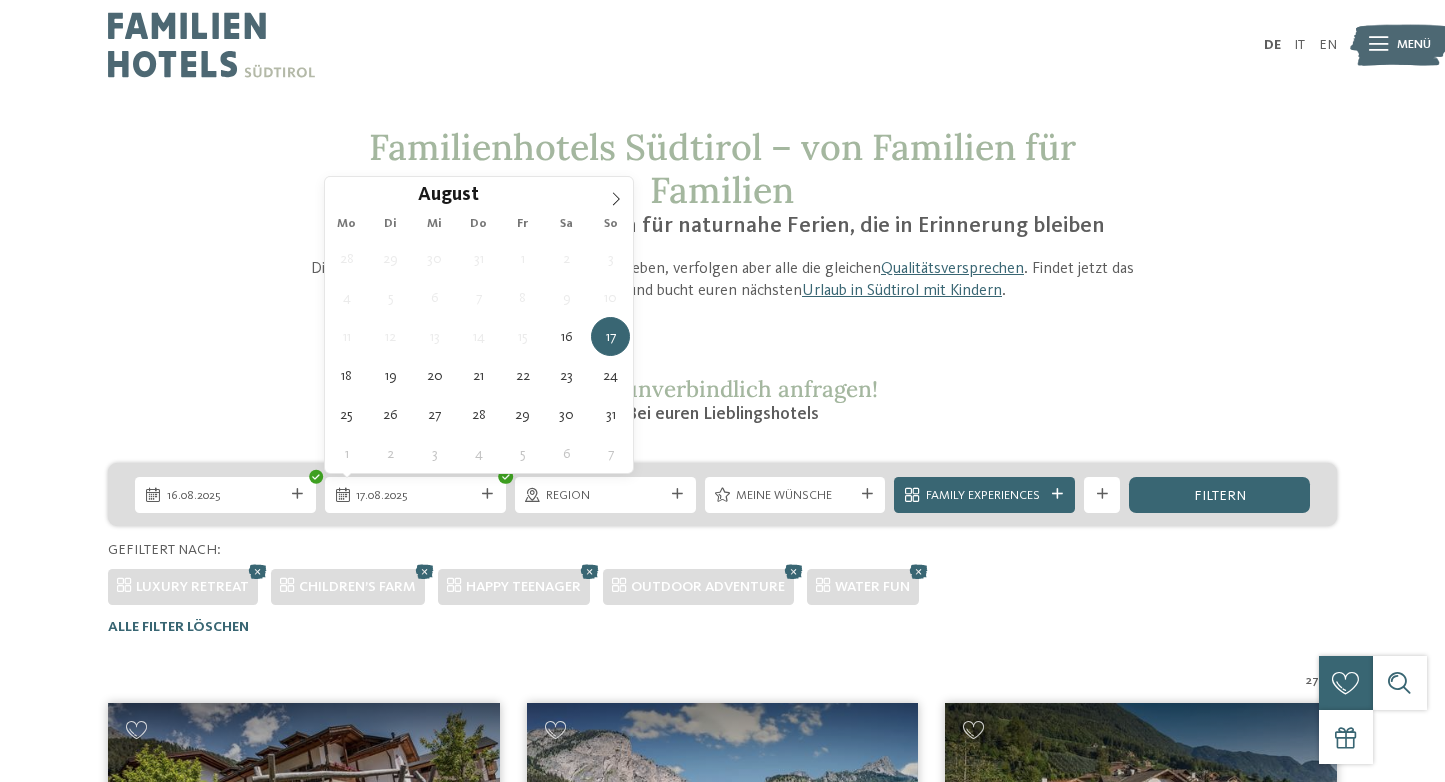 click on "Familienhotels Südtirol – von Familien für Familien
Die Expertinnen und Experten für naturnahe Ferien, die in Erinnerung bleiben
Die  Familienhotels Südtirol  sind so bunt wie das Leben, verfolgen aber alle die gleichen  Qualitätsversprechen . Findet jetzt das Familienhotel eurer Träume und bucht euren nächsten  Urlaub in Südtirol mit Kindern .
27" at bounding box center [722, 3288] 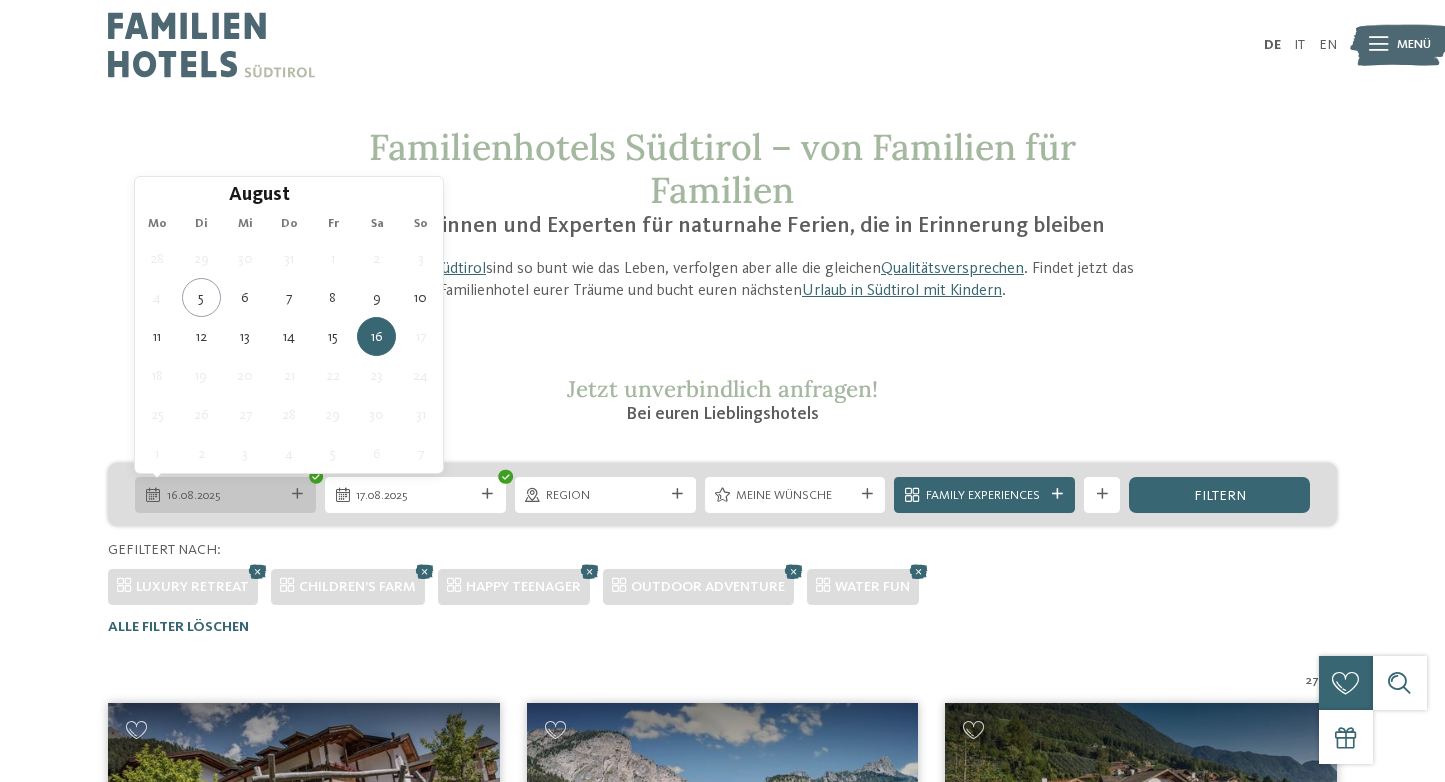 click on "16.08.2025" at bounding box center (226, 496) 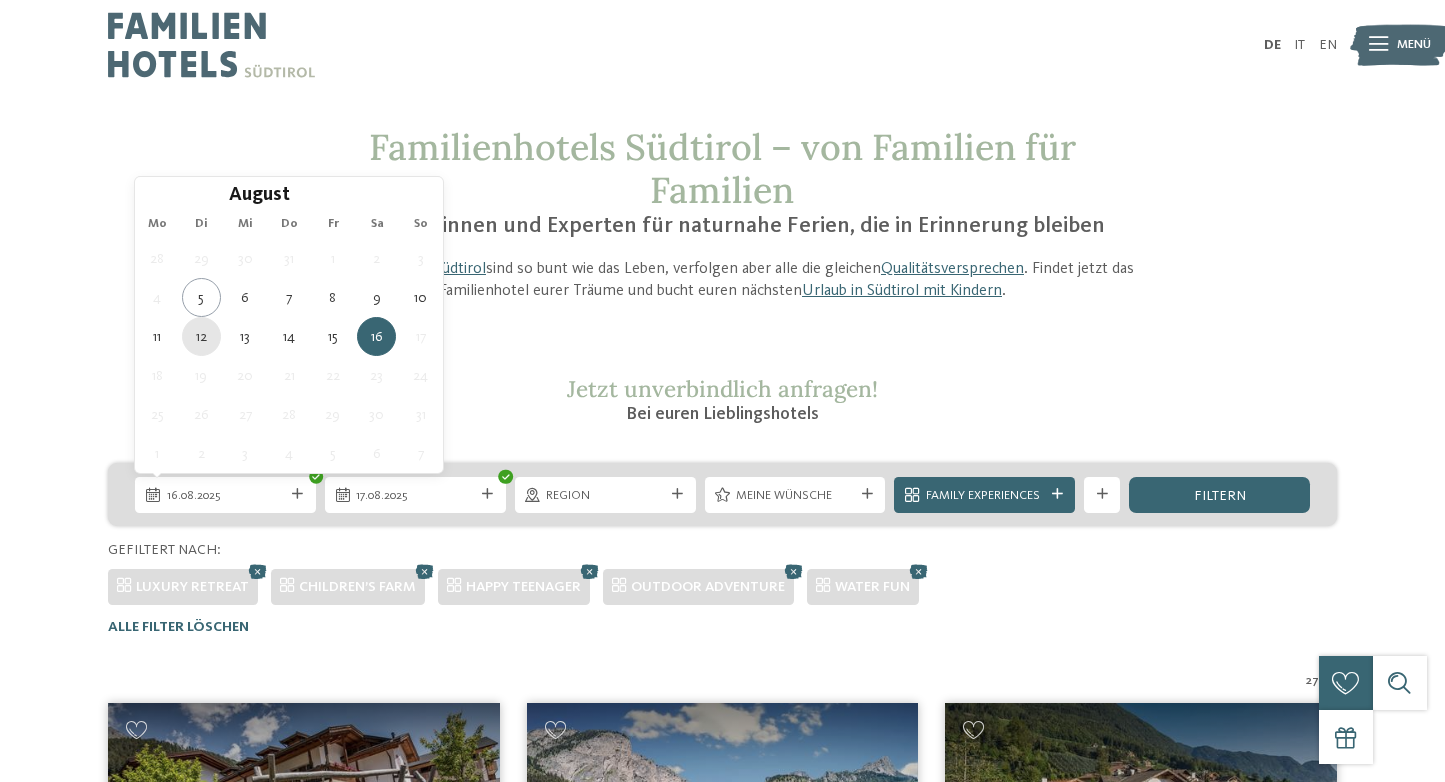 type on "12.08.2025" 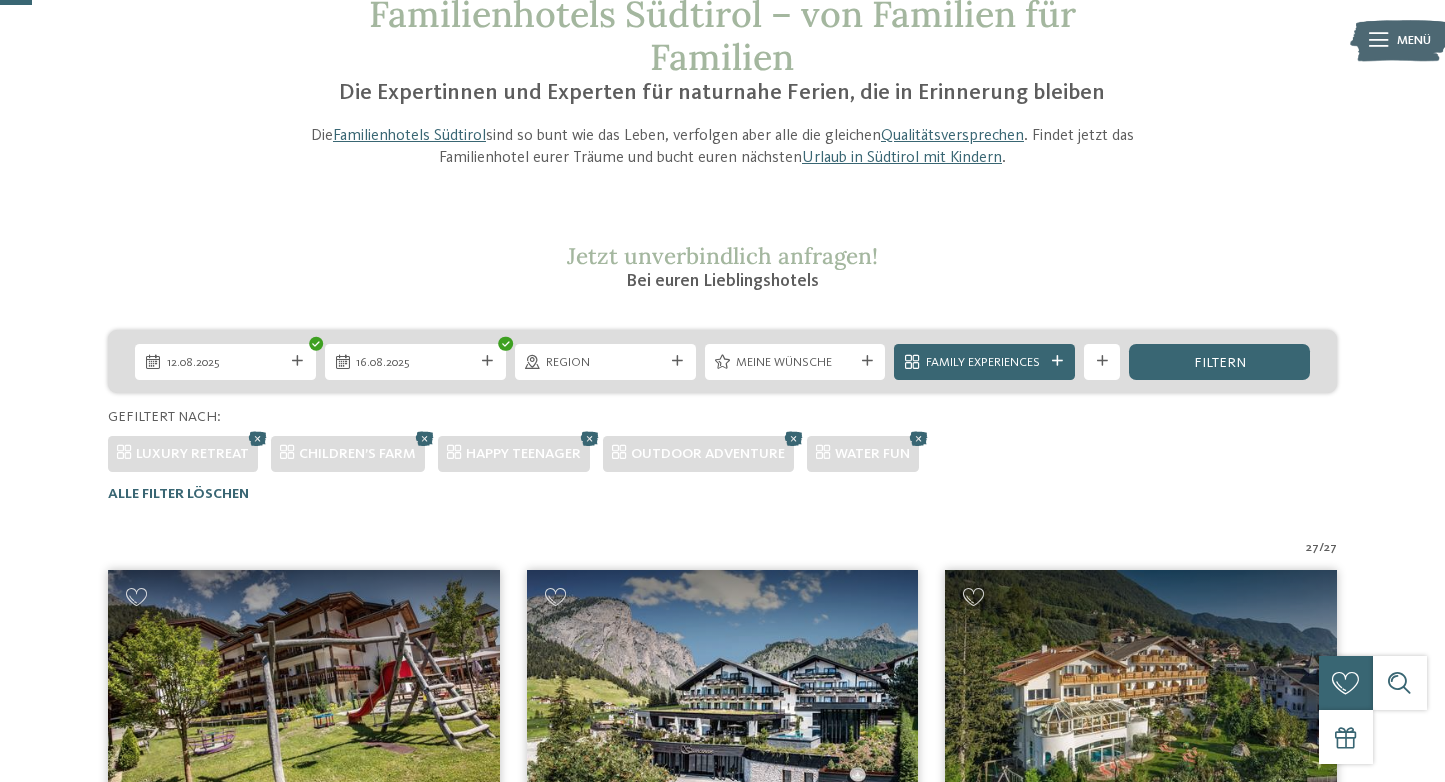 scroll, scrollTop: 145, scrollLeft: 0, axis: vertical 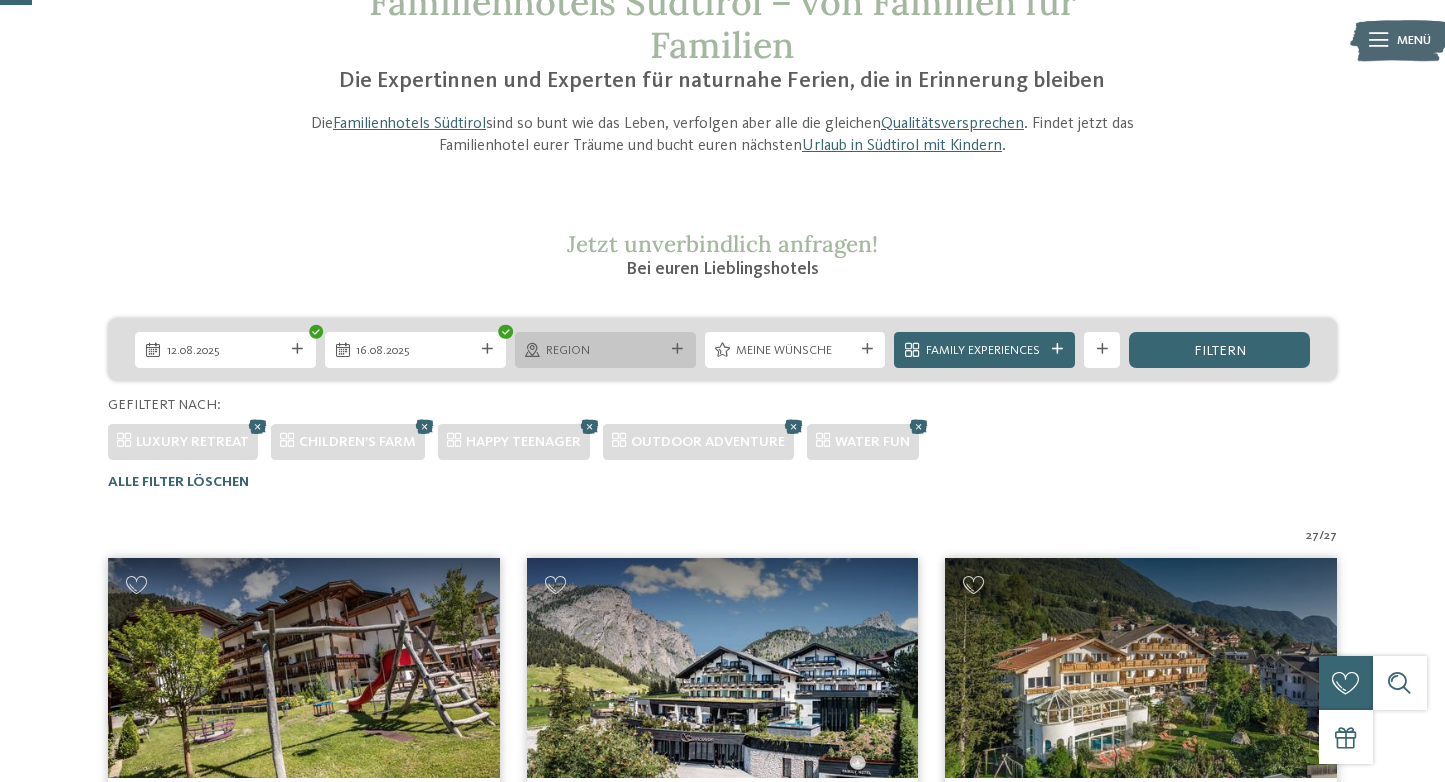 click on "Region" at bounding box center (605, 350) 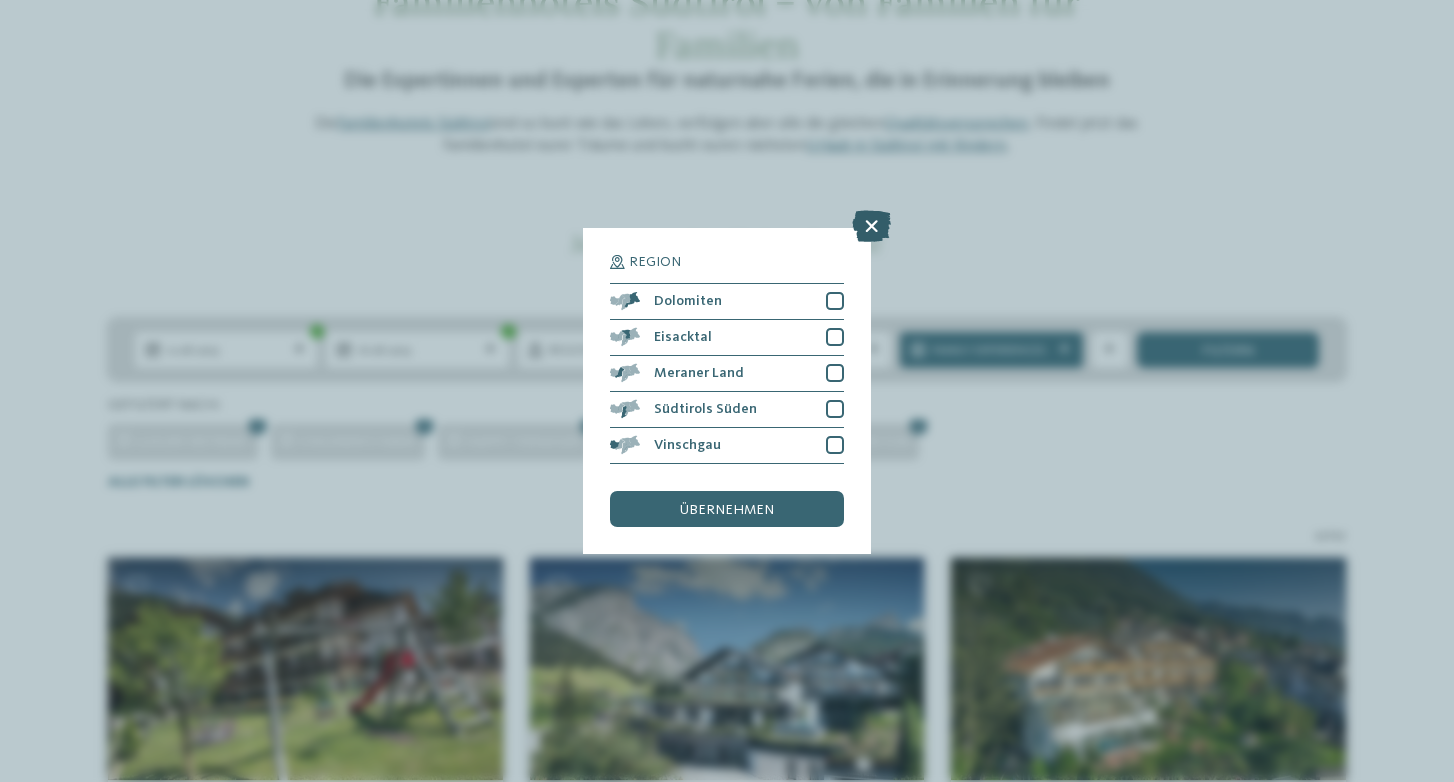click at bounding box center [871, 226] 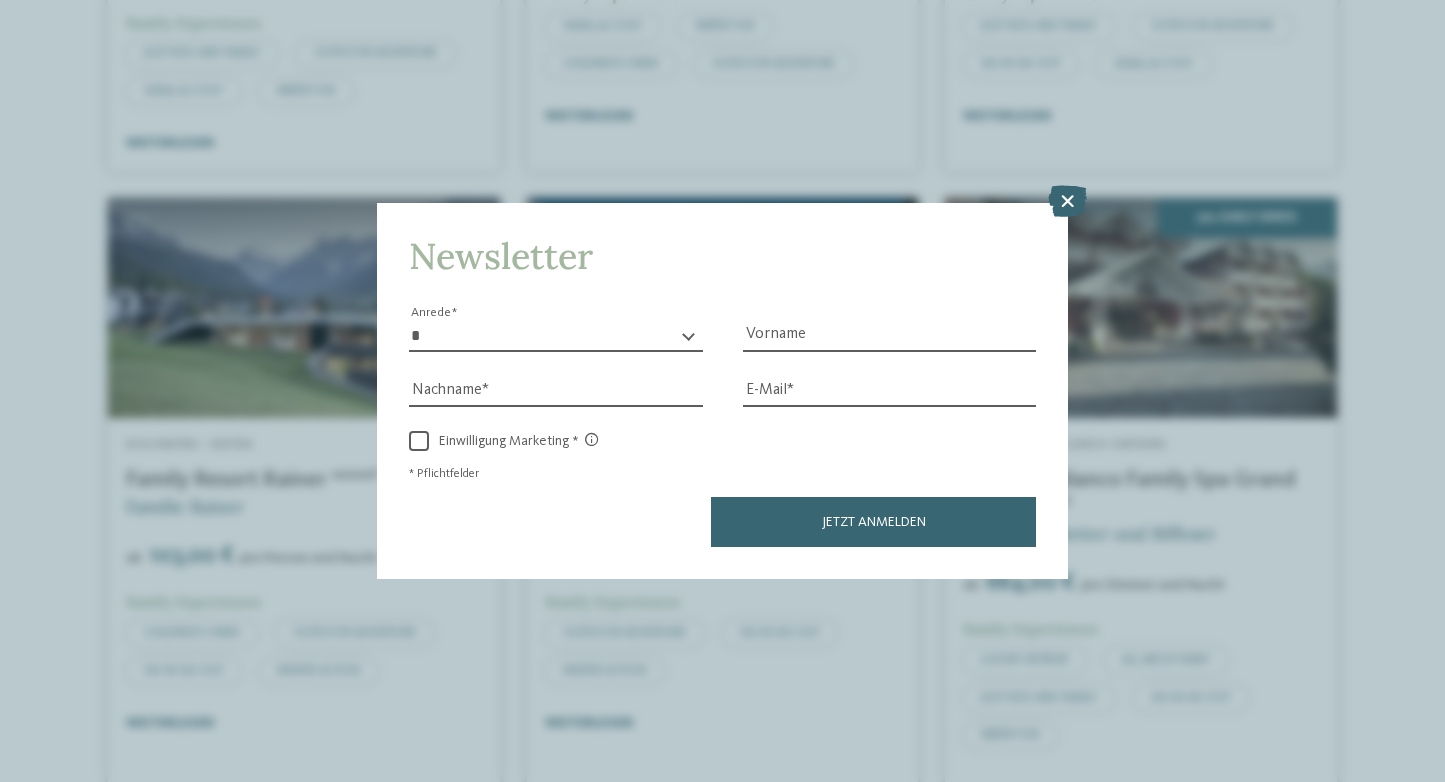 scroll, scrollTop: 5551, scrollLeft: 0, axis: vertical 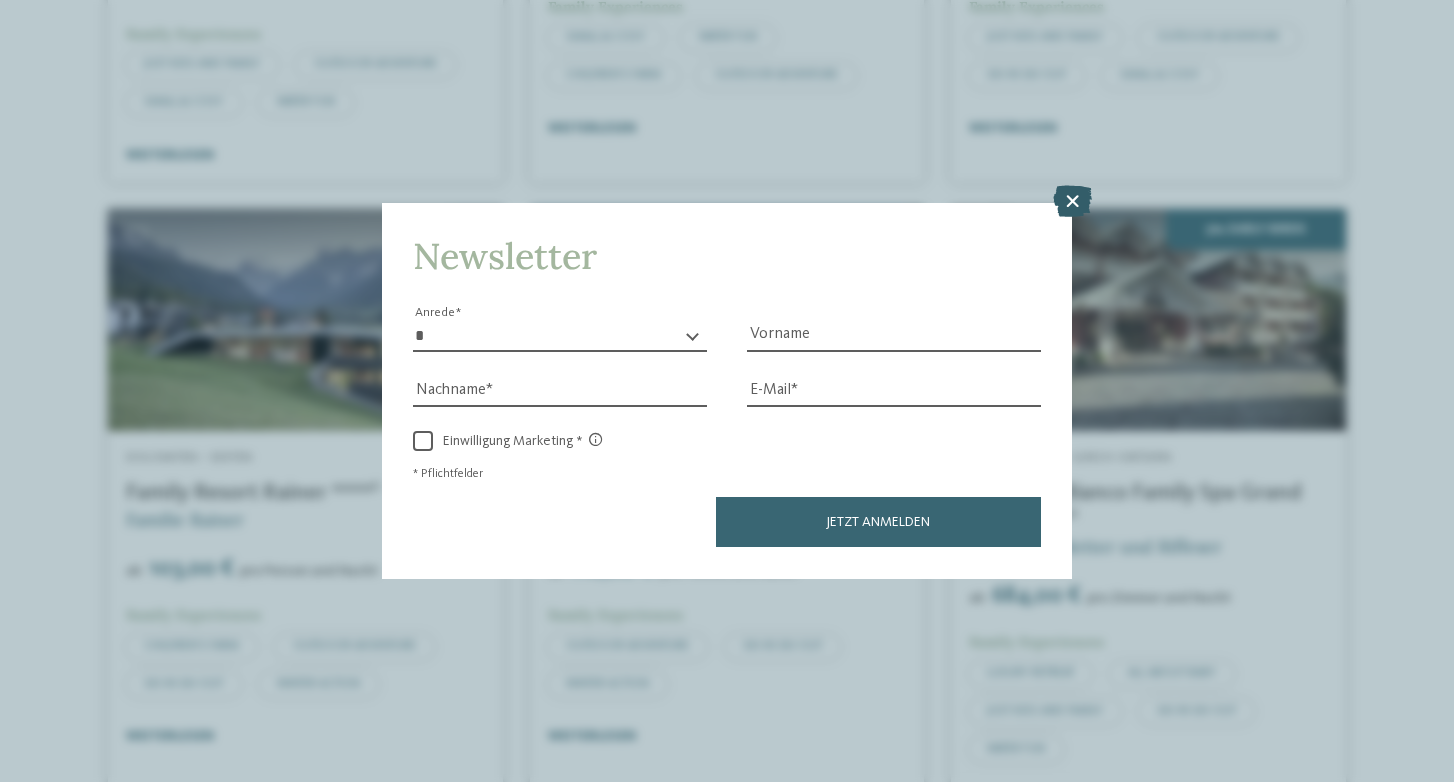 click at bounding box center (1072, 202) 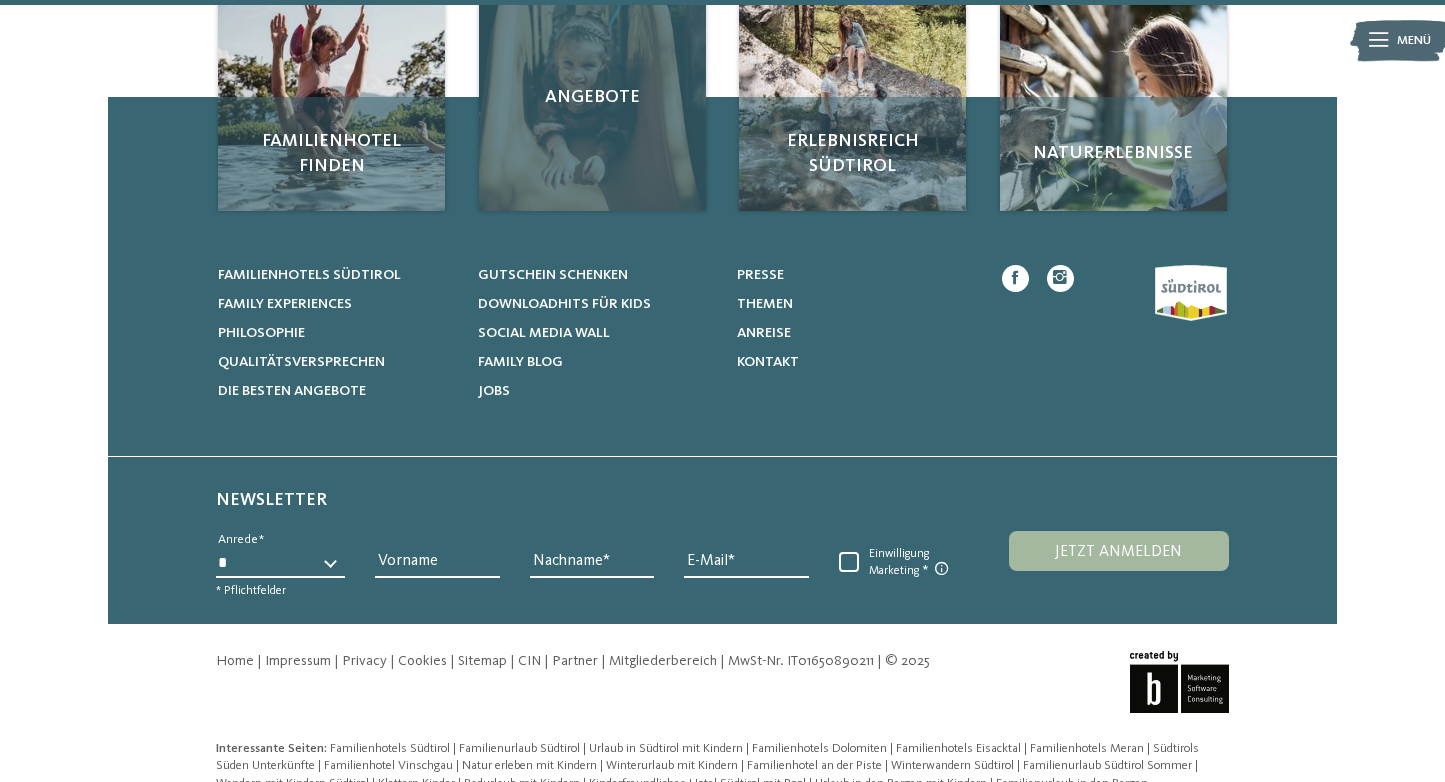 scroll, scrollTop: 6611, scrollLeft: 0, axis: vertical 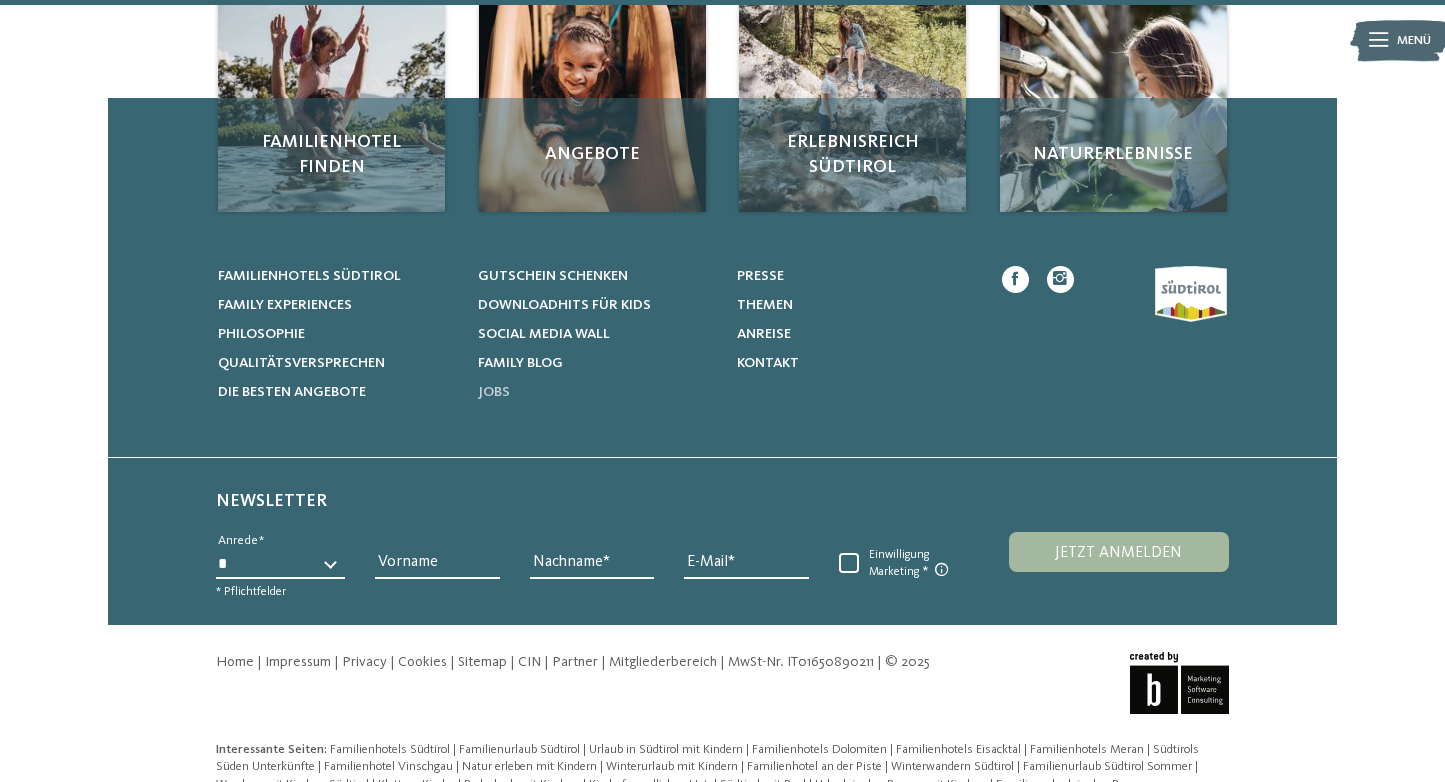 click on "Jobs" at bounding box center (494, 392) 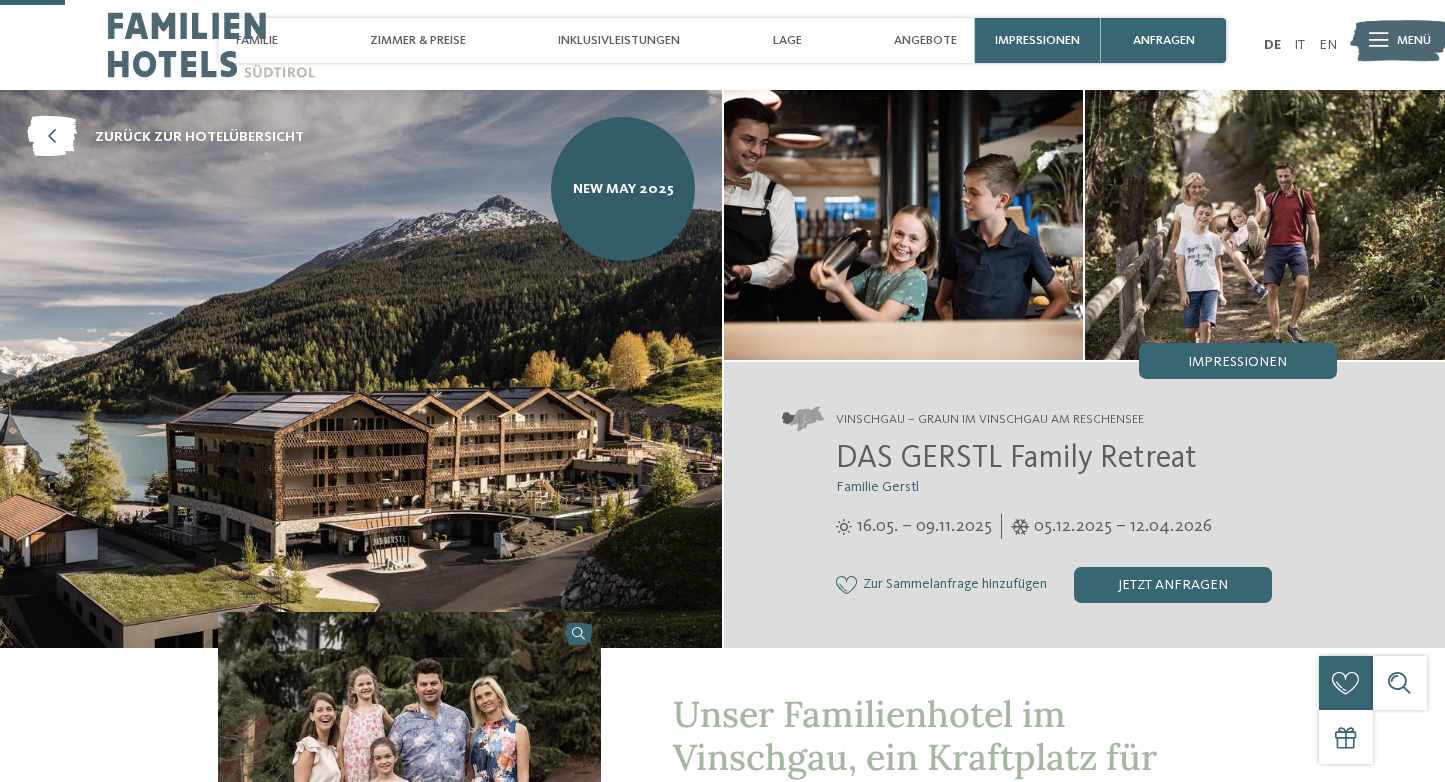 scroll, scrollTop: 269, scrollLeft: 0, axis: vertical 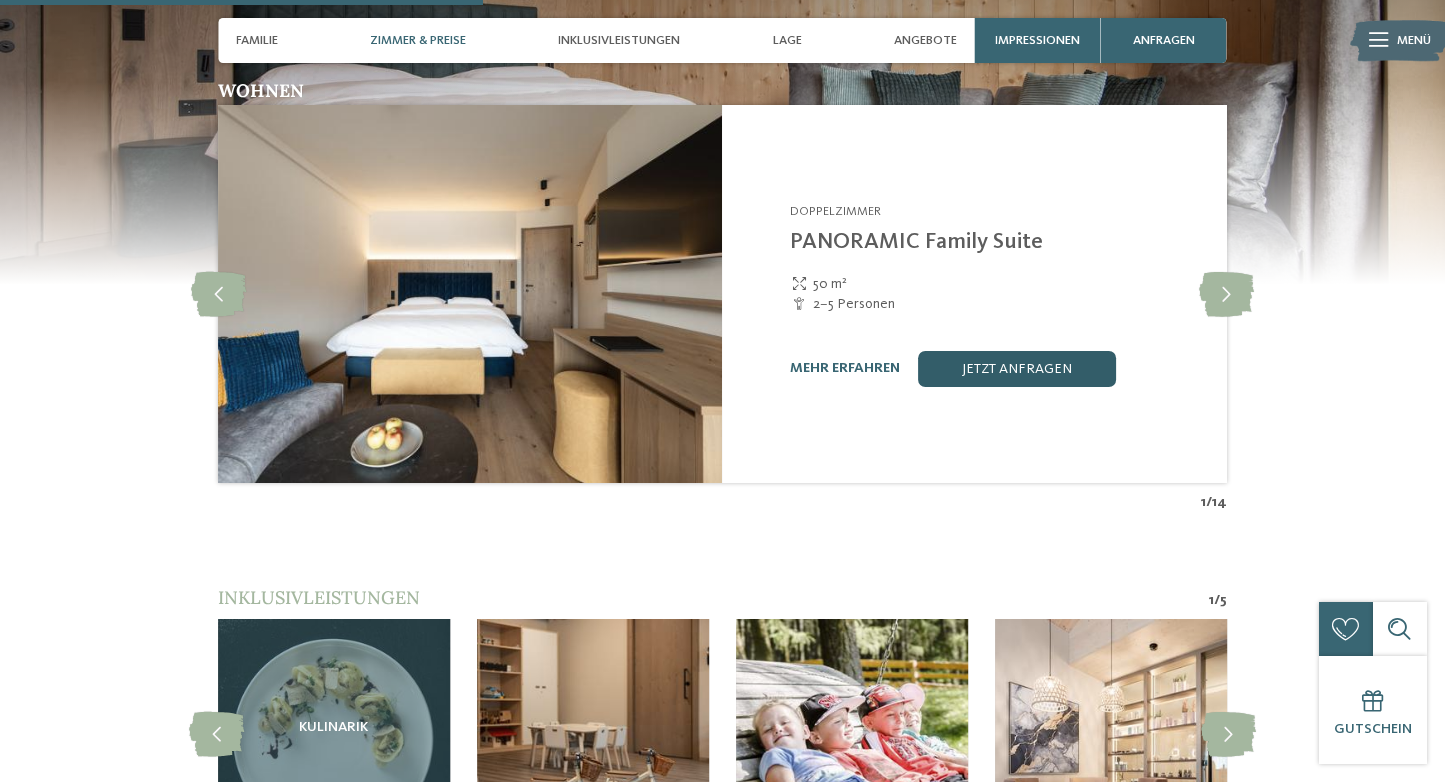 click on "jetzt anfragen" at bounding box center (1017, 369) 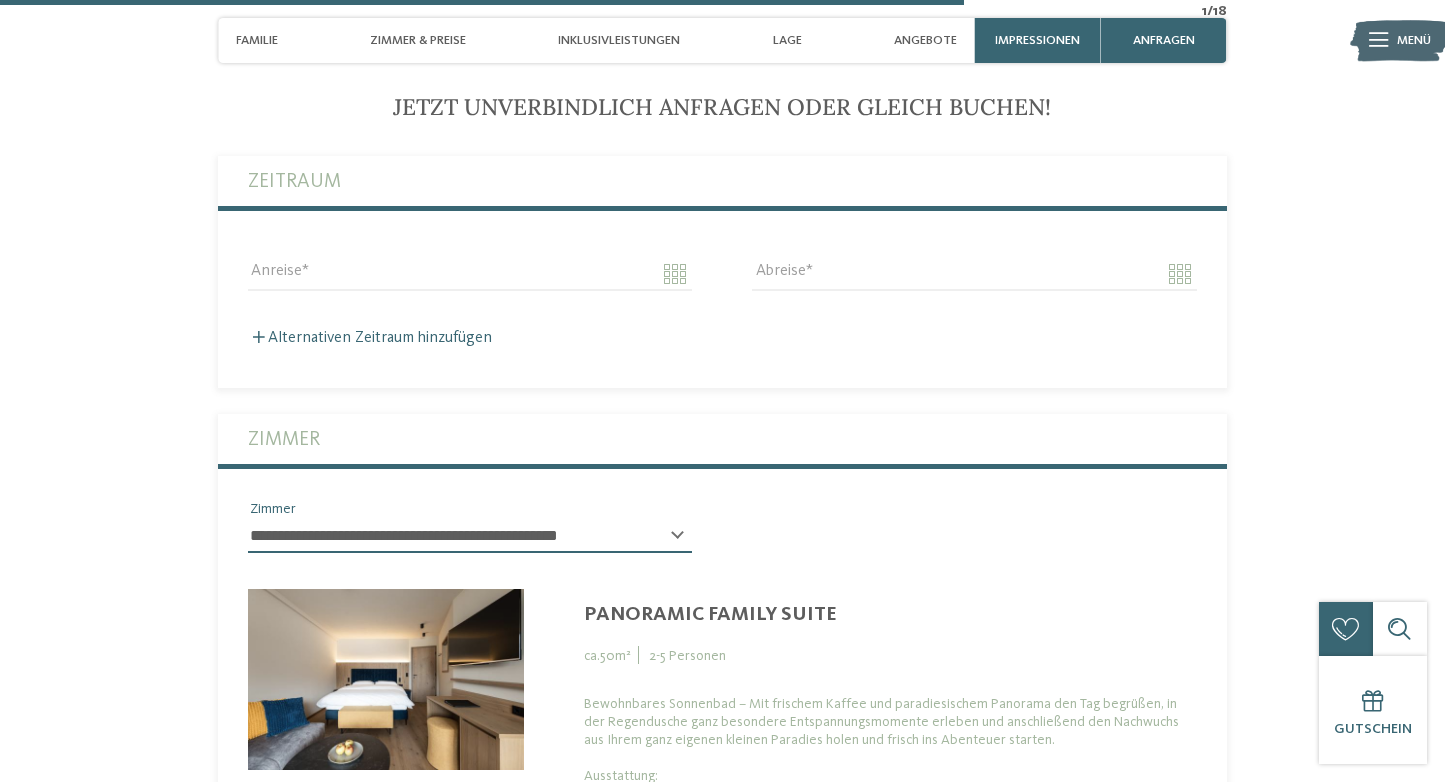 scroll, scrollTop: 4342, scrollLeft: 0, axis: vertical 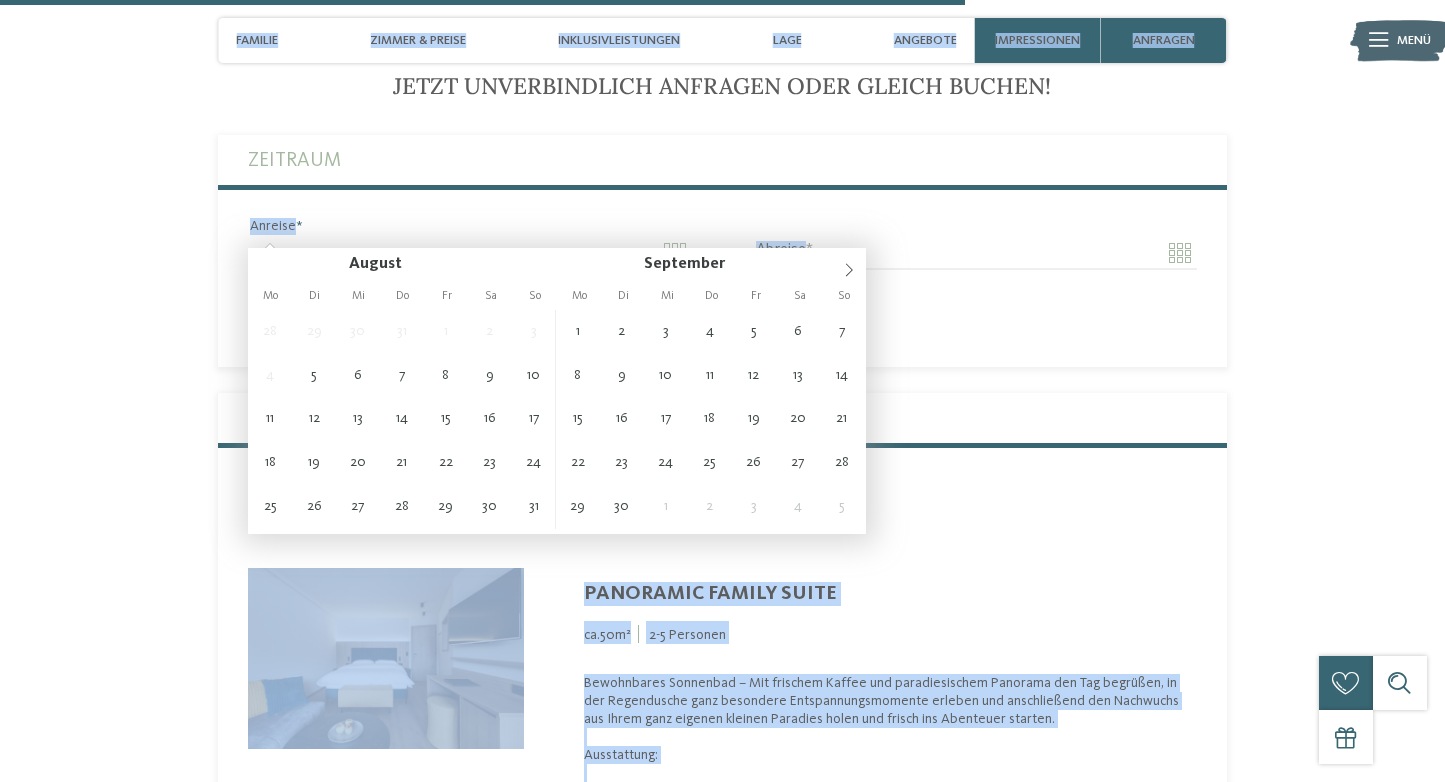 click on "Anreise" at bounding box center (470, 253) 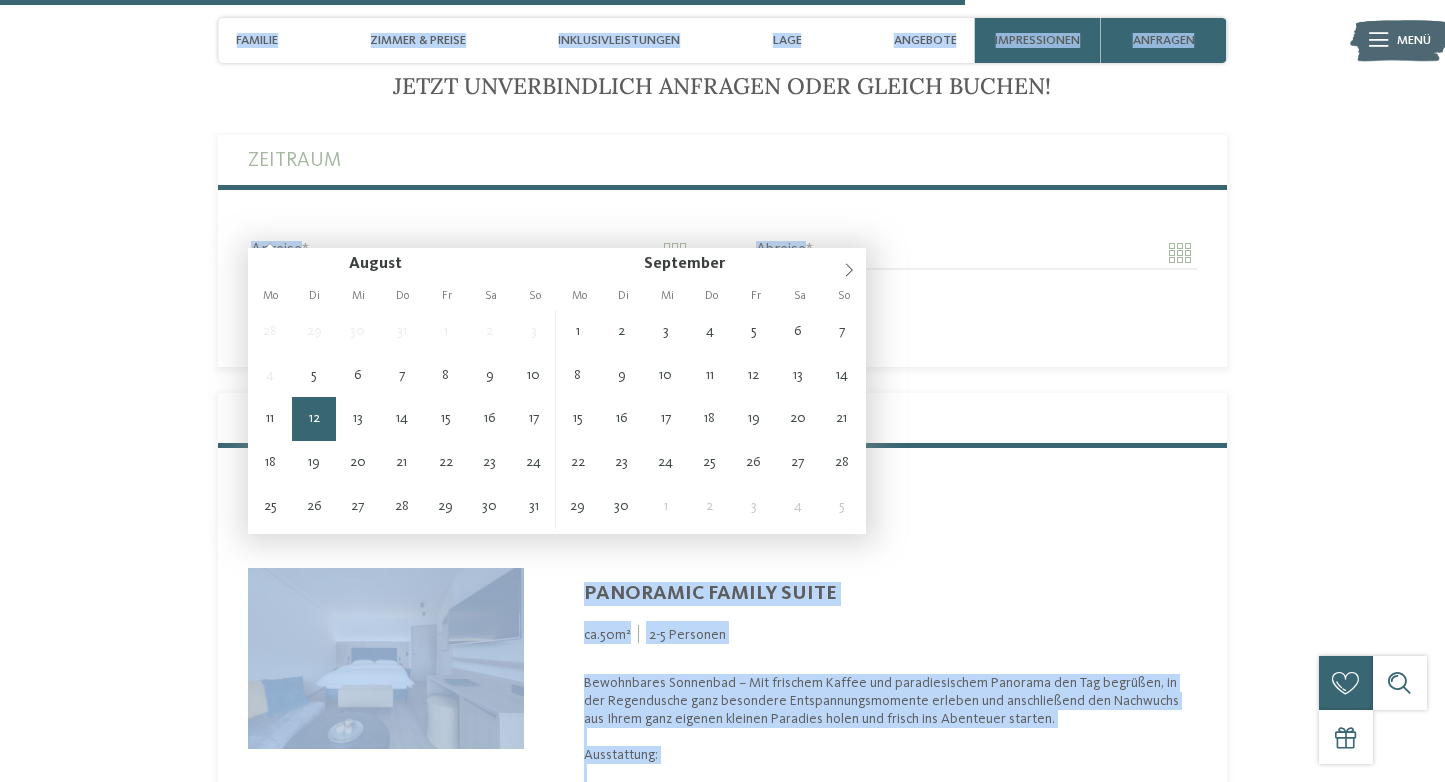 type on "**********" 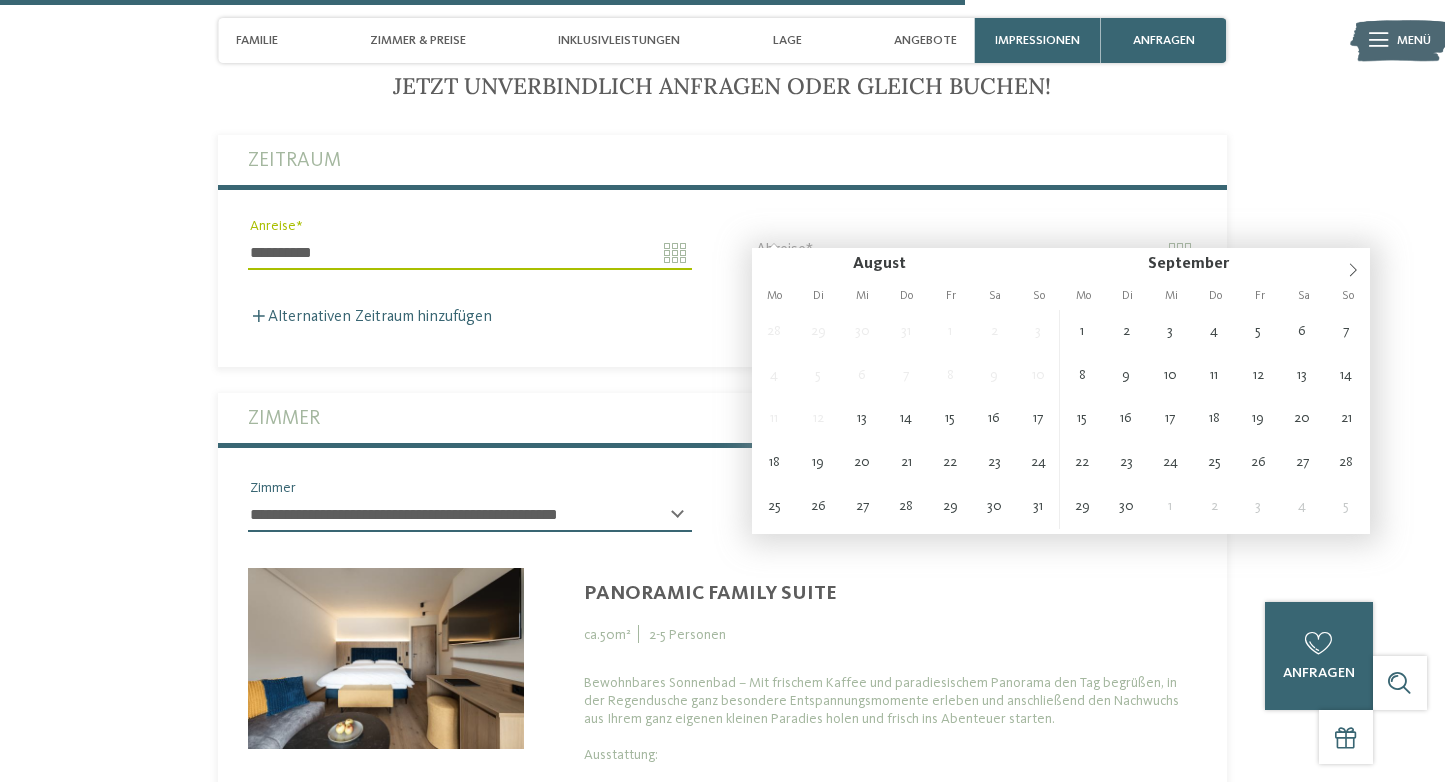 type on "**********" 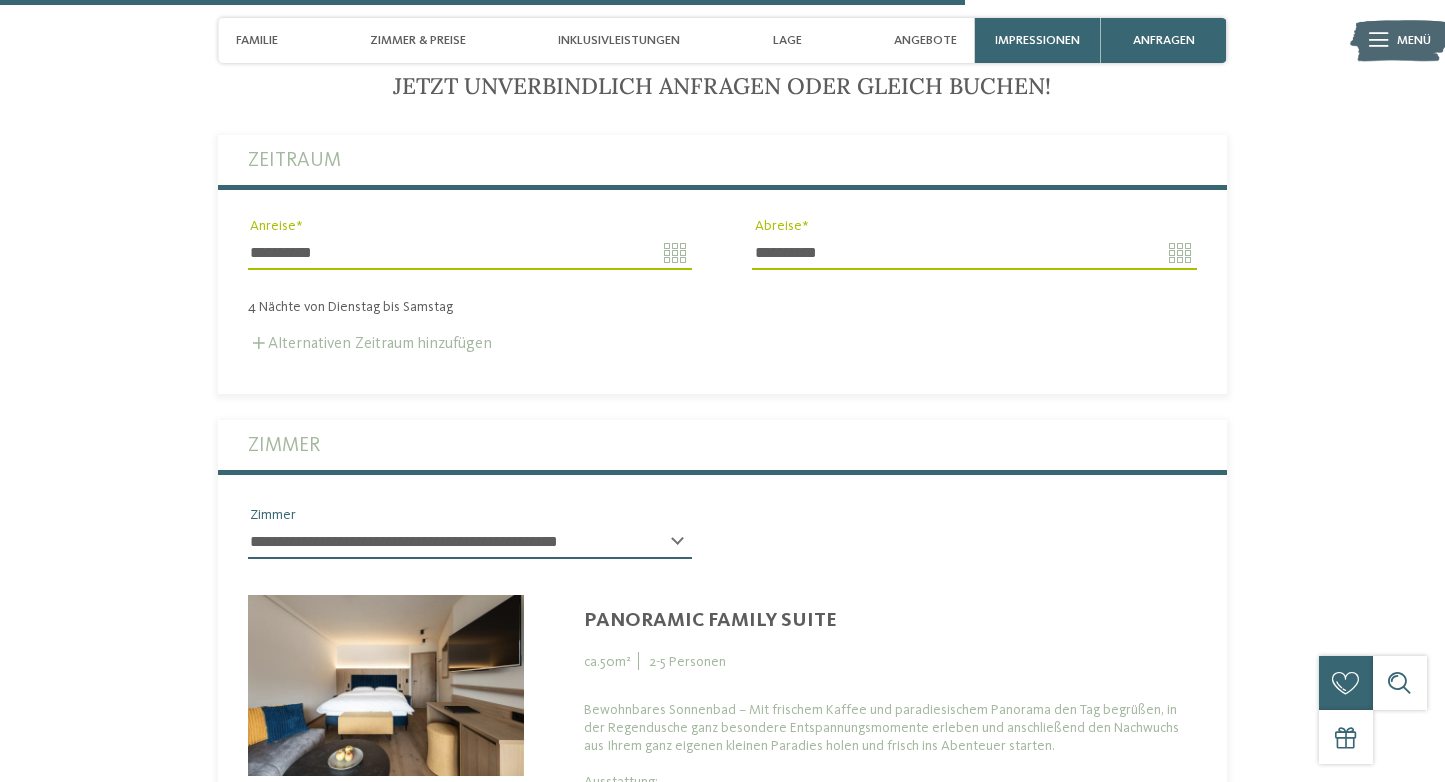 click on "Alternativen Zeitraum hinzufügen" at bounding box center (370, 344) 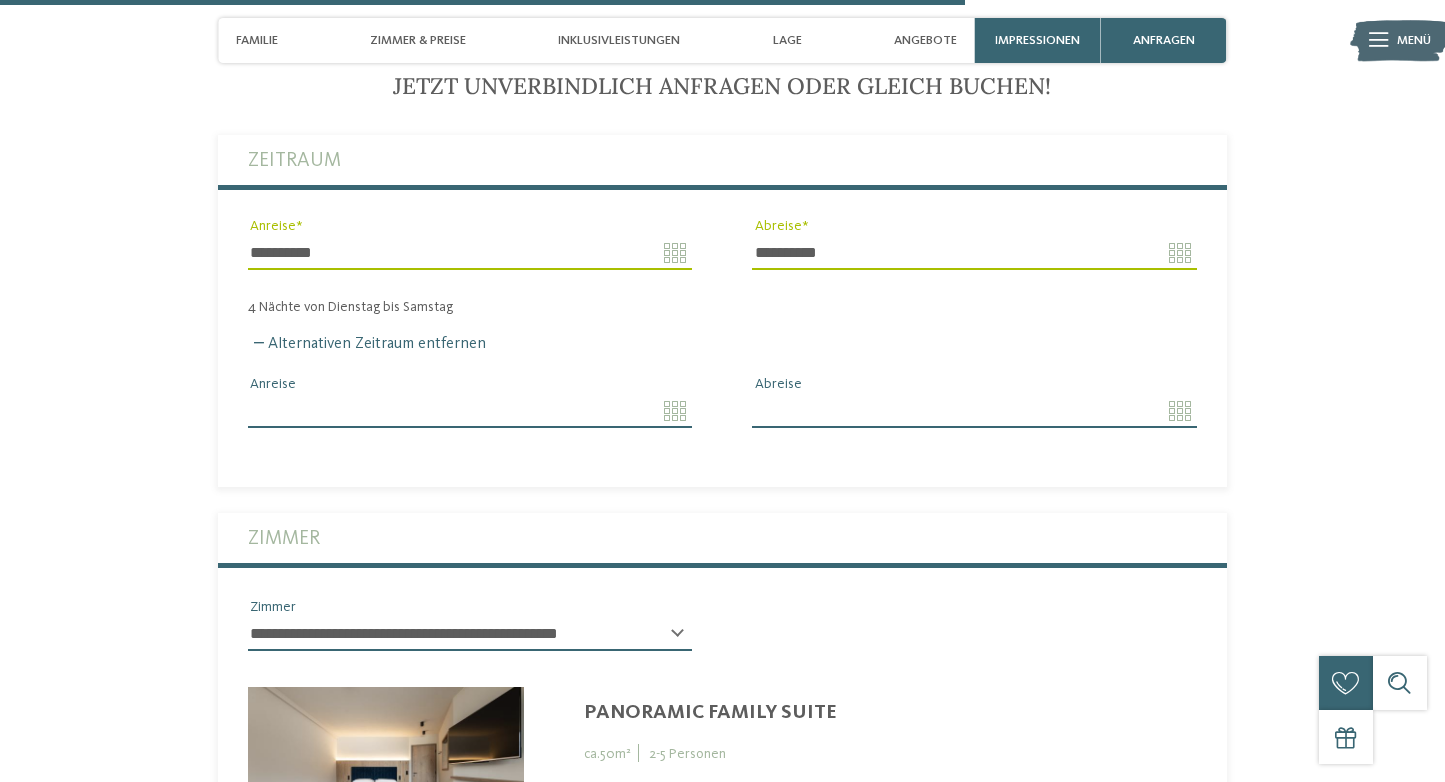 click on "Anreise" at bounding box center [470, 411] 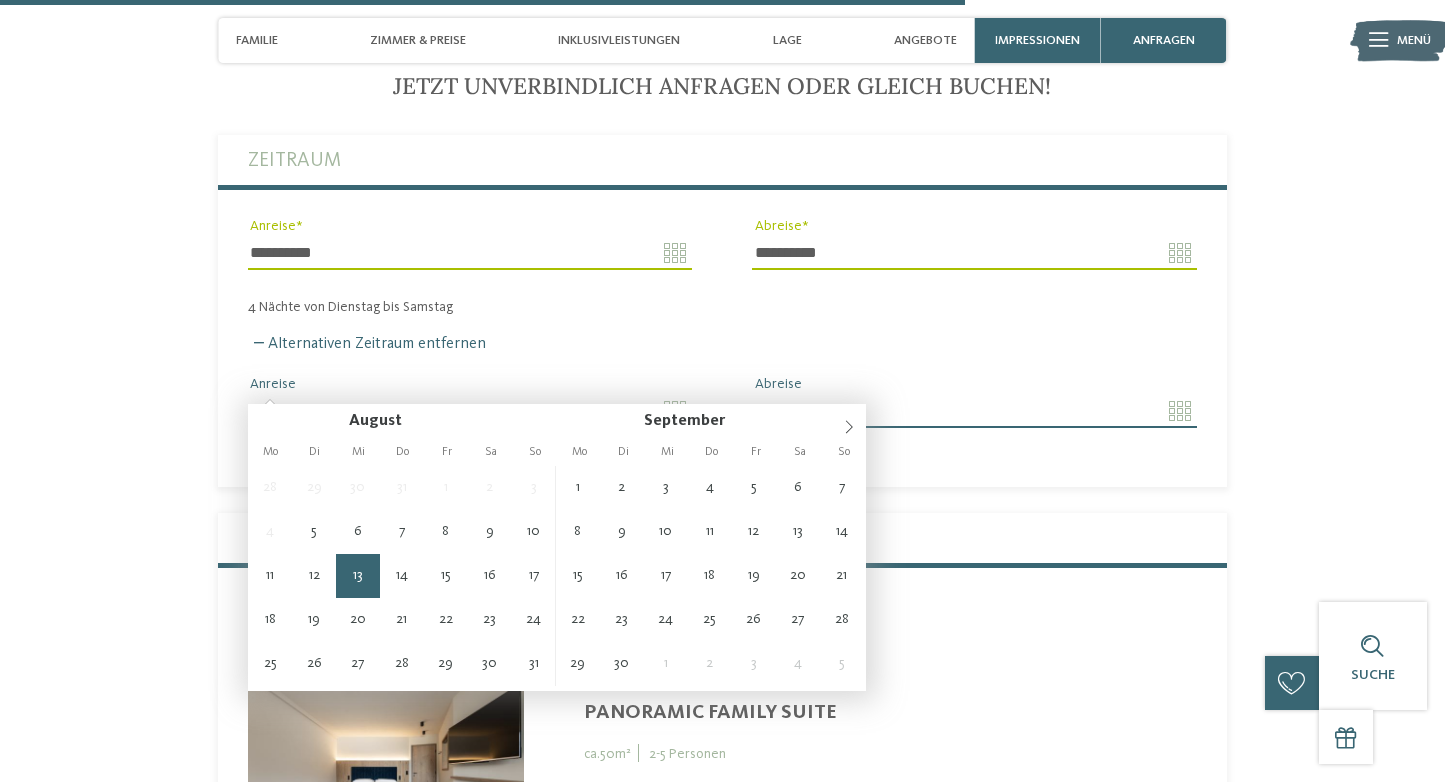 type on "**********" 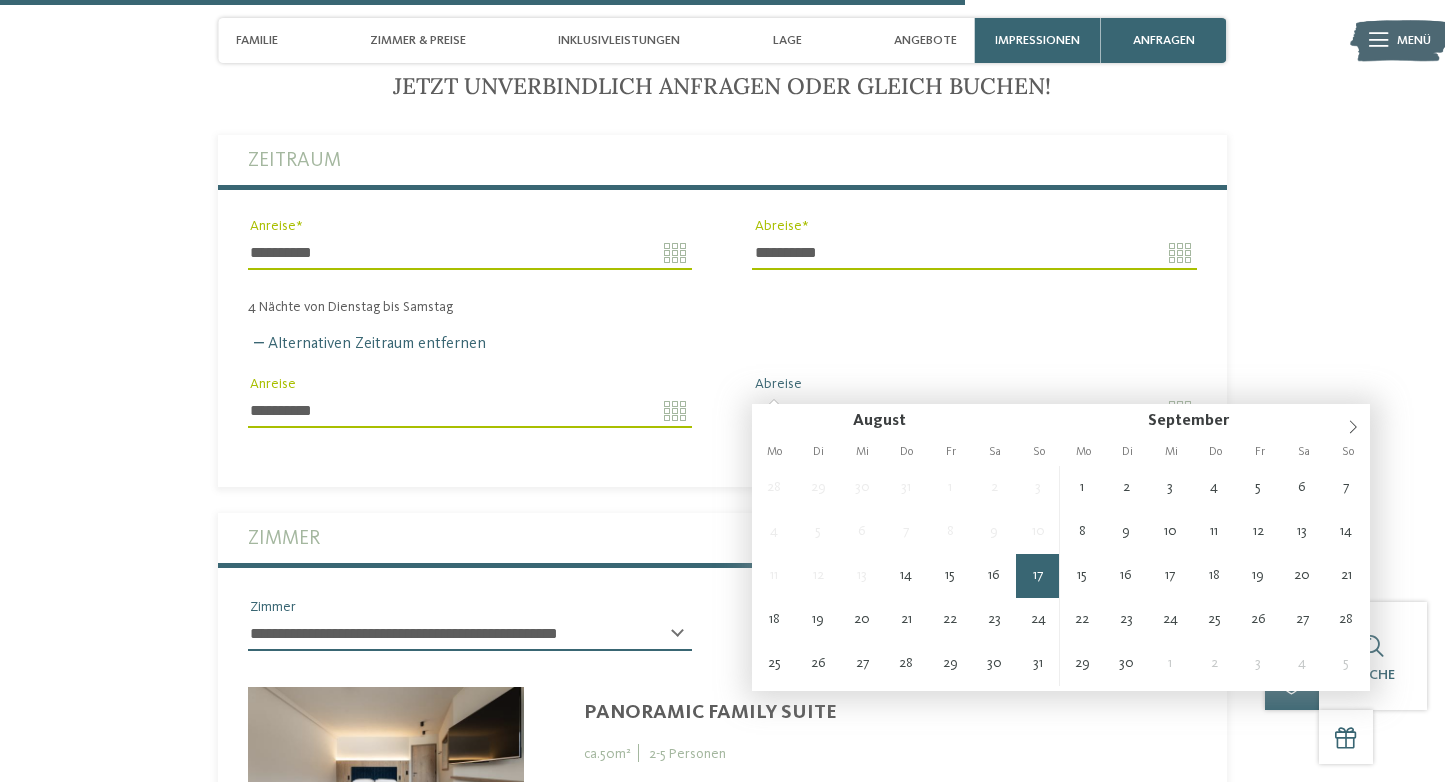 type on "**********" 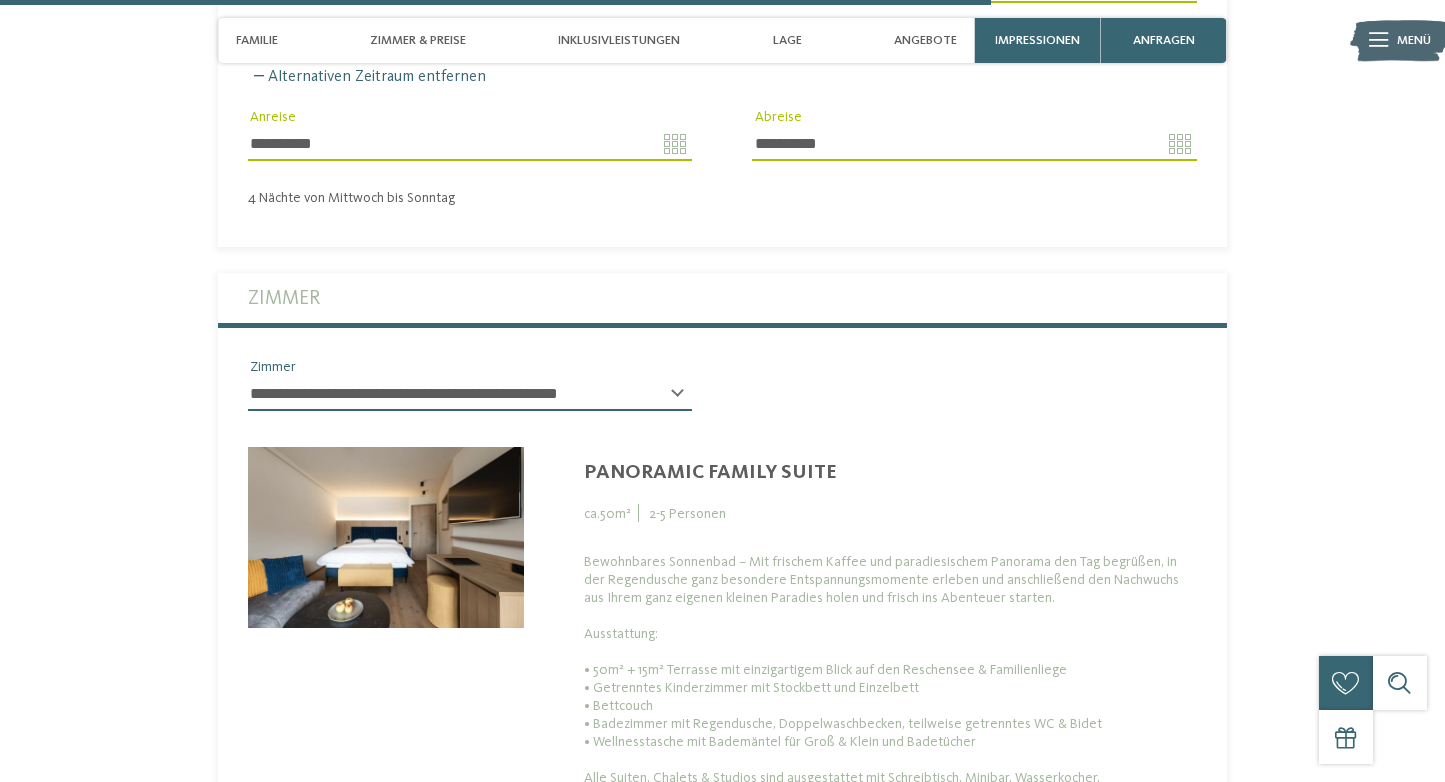 scroll, scrollTop: 4622, scrollLeft: 0, axis: vertical 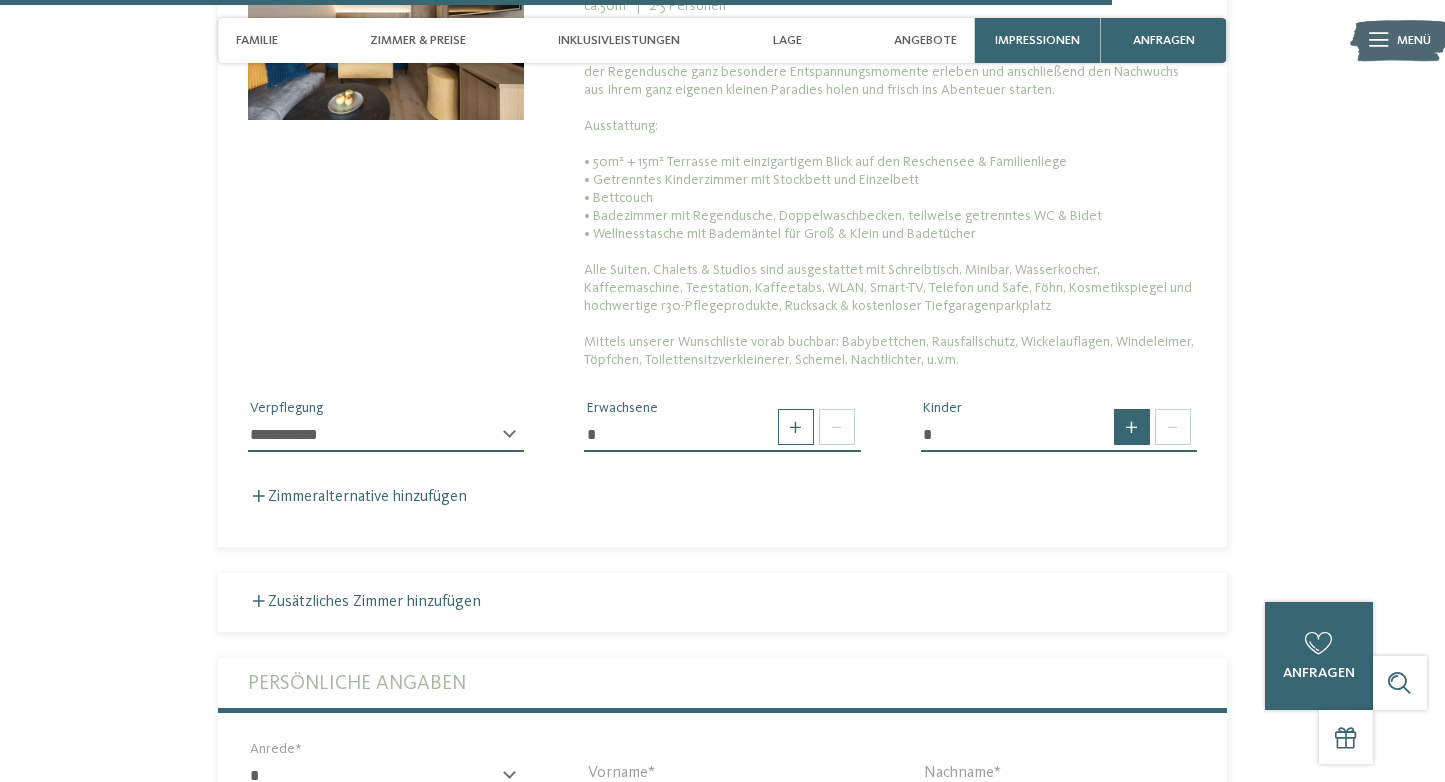 click at bounding box center (1132, 427) 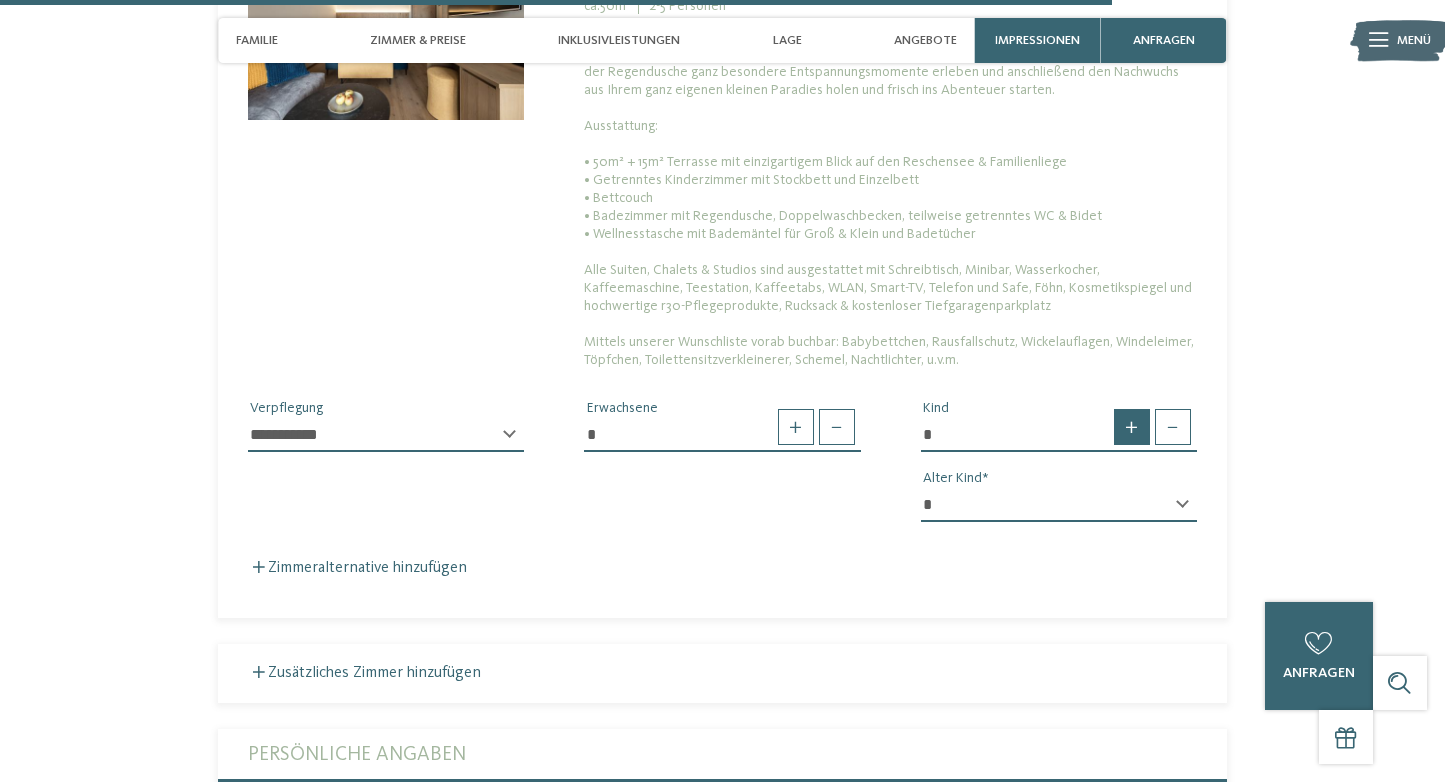 click at bounding box center (1132, 427) 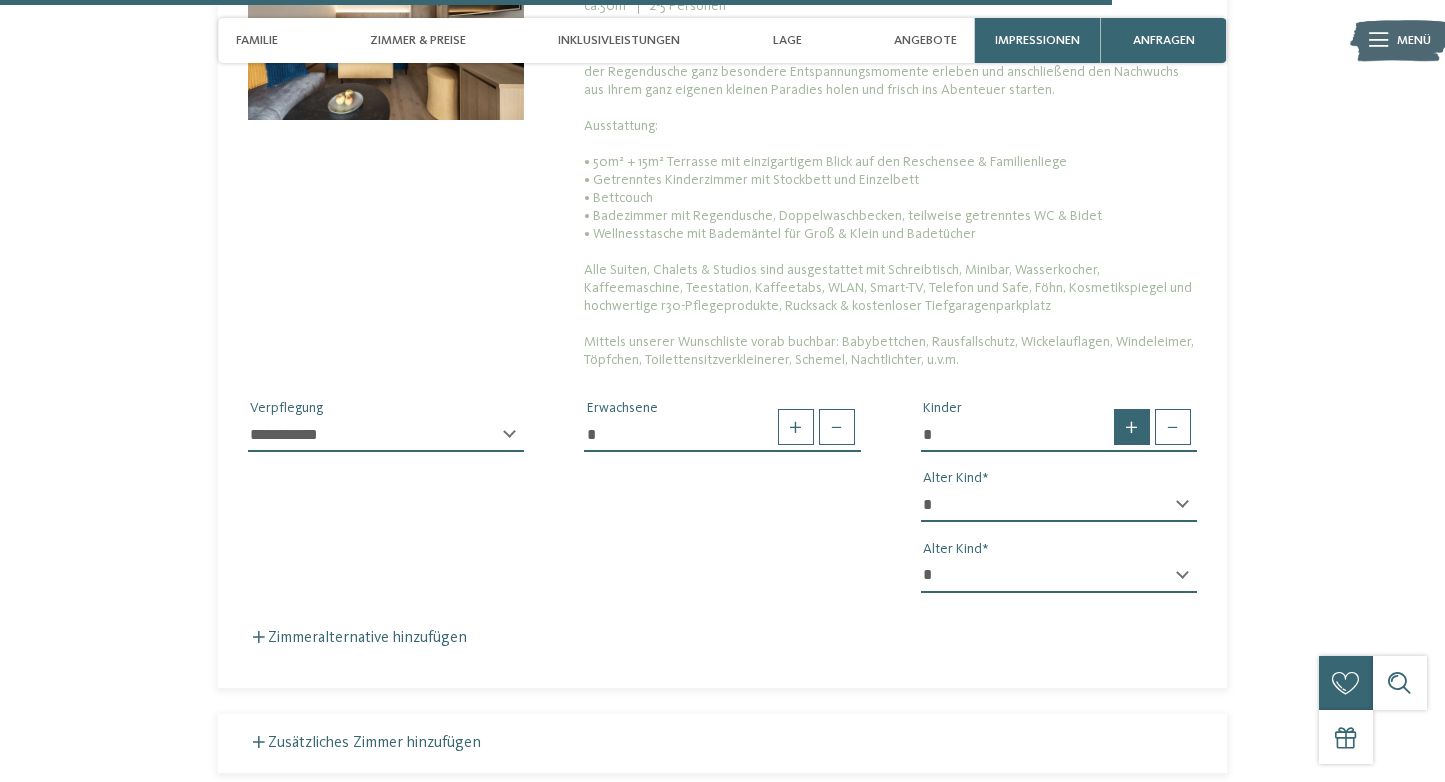 click at bounding box center (1132, 427) 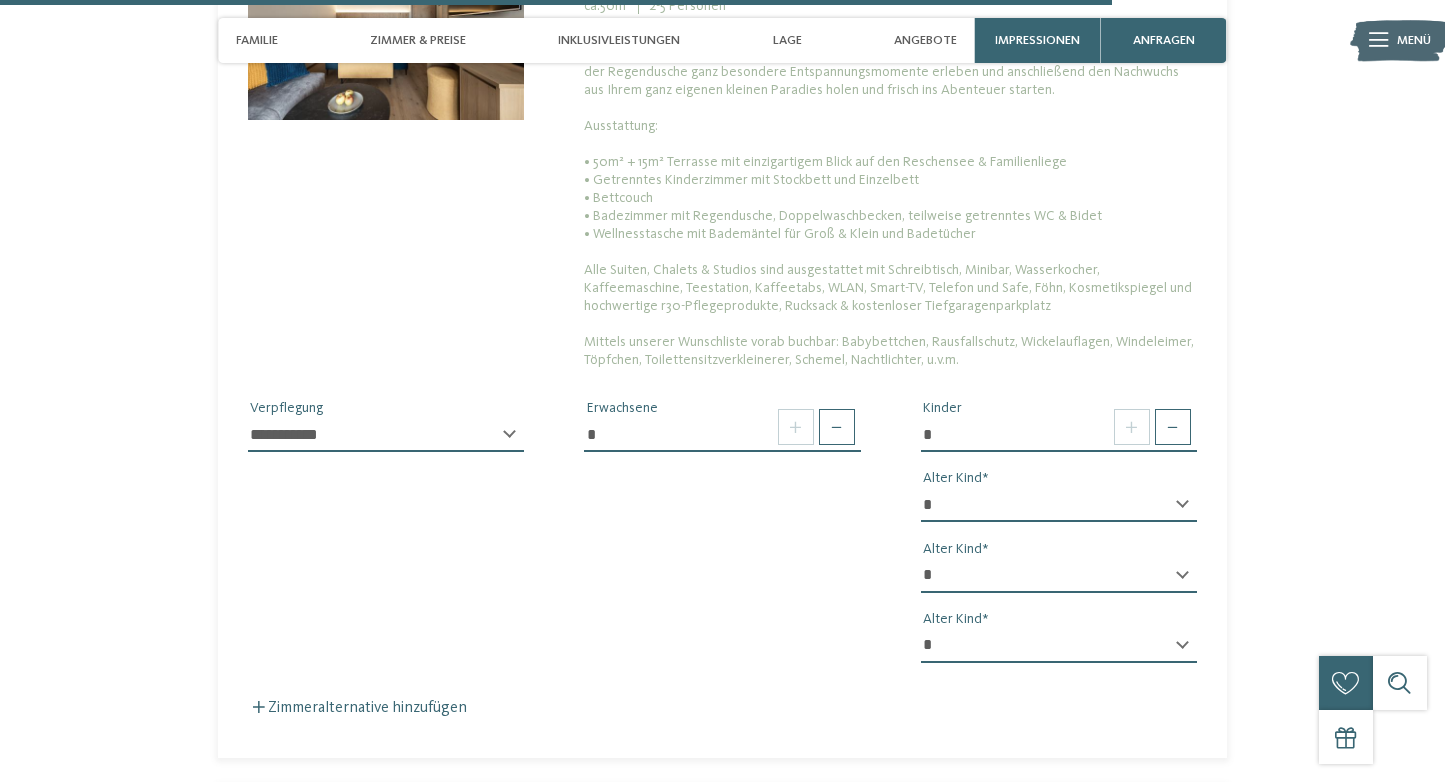 select on "*" 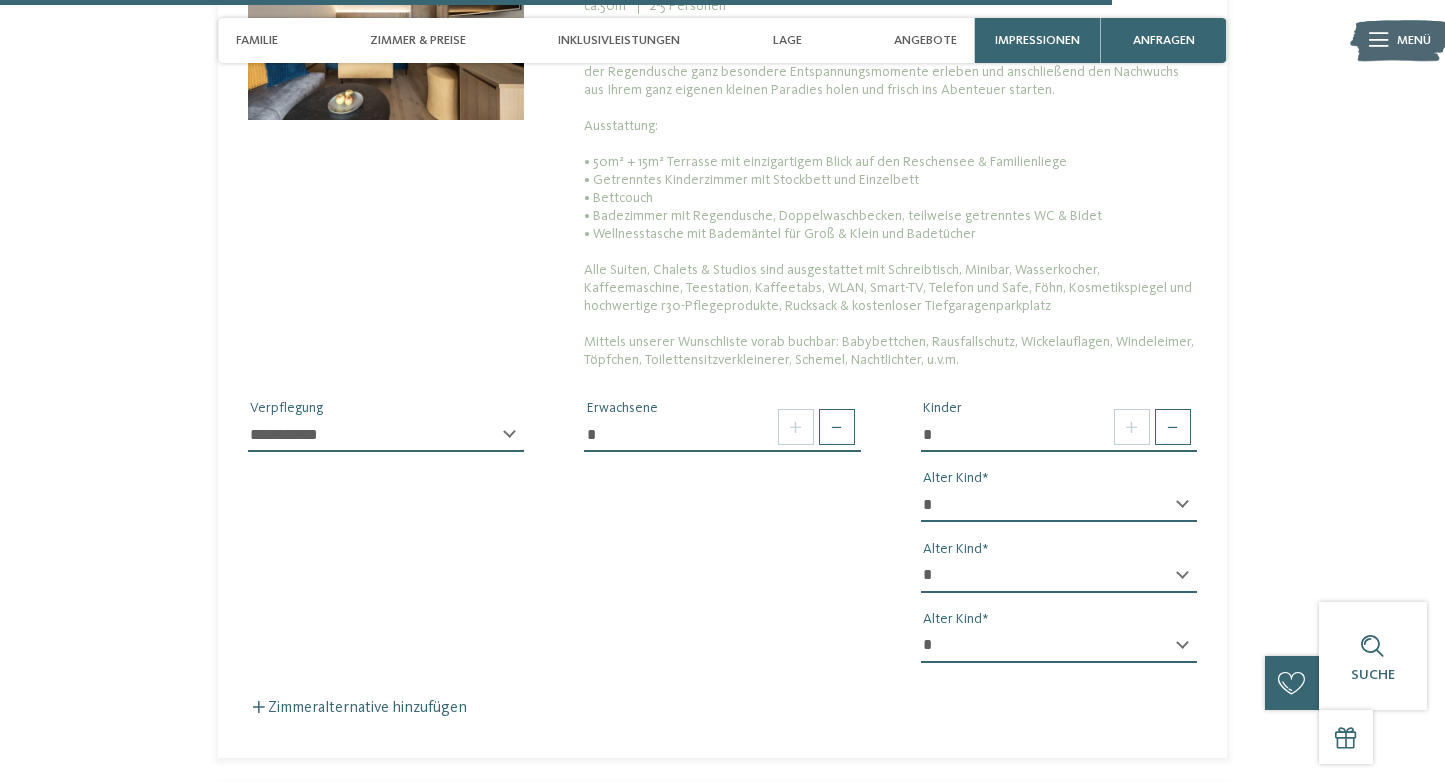 select on "**" 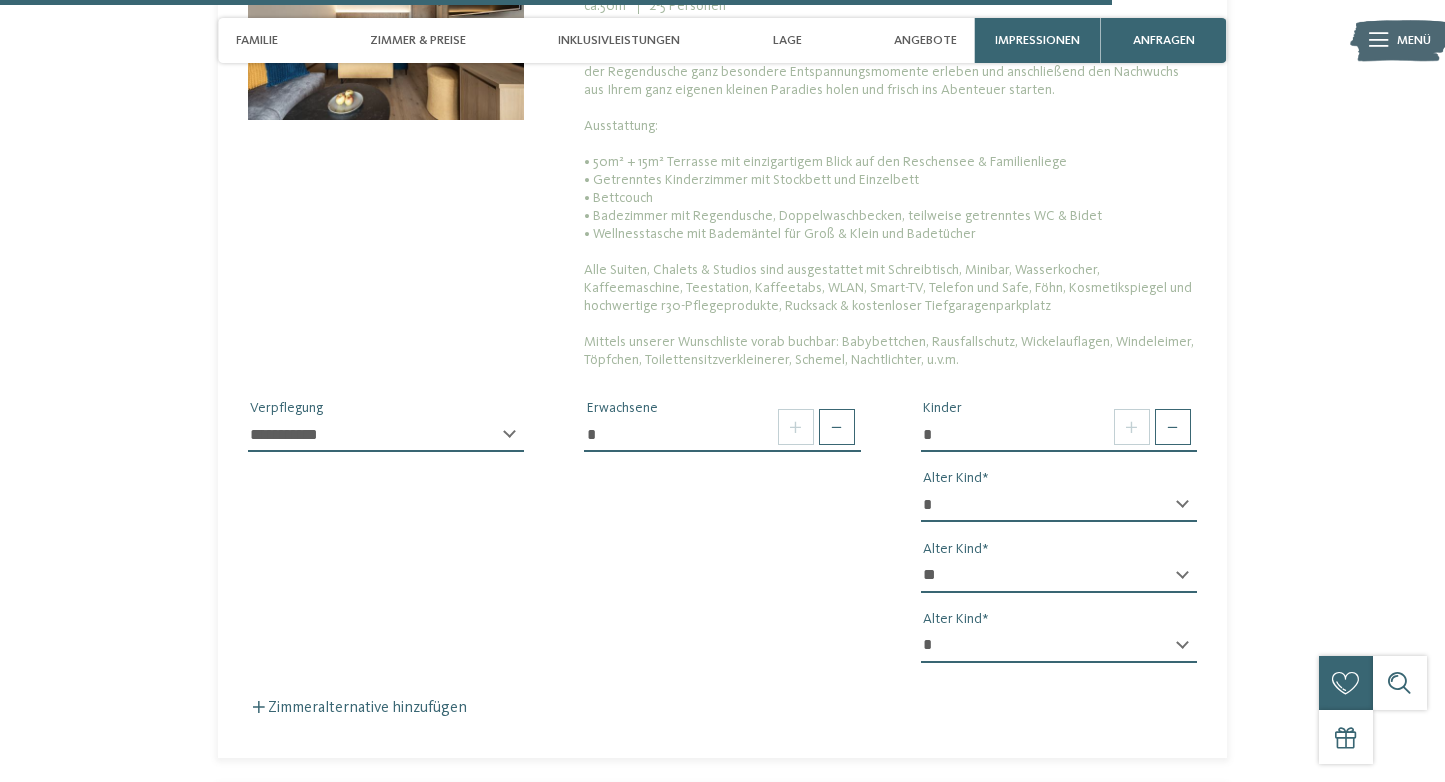 select on "**" 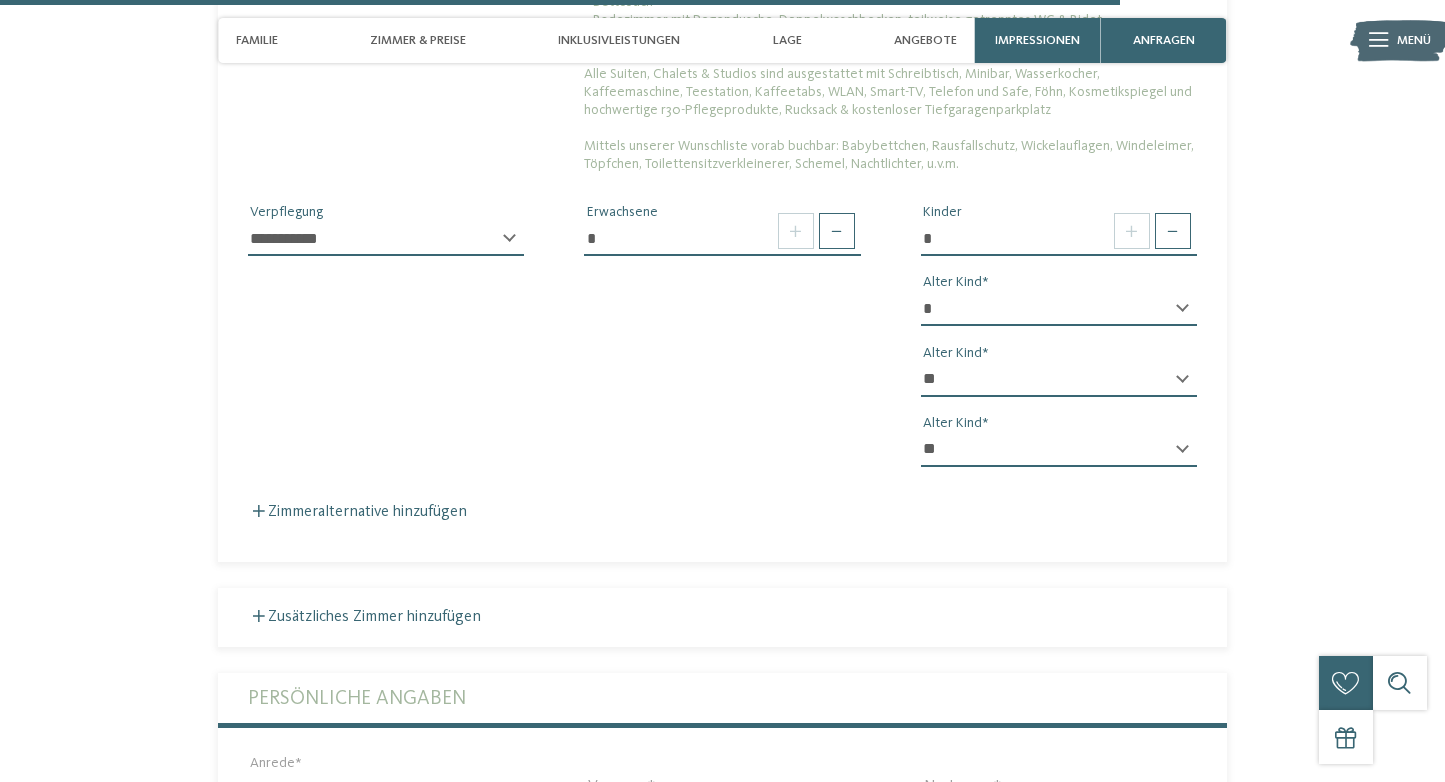 scroll, scrollTop: 5314, scrollLeft: 0, axis: vertical 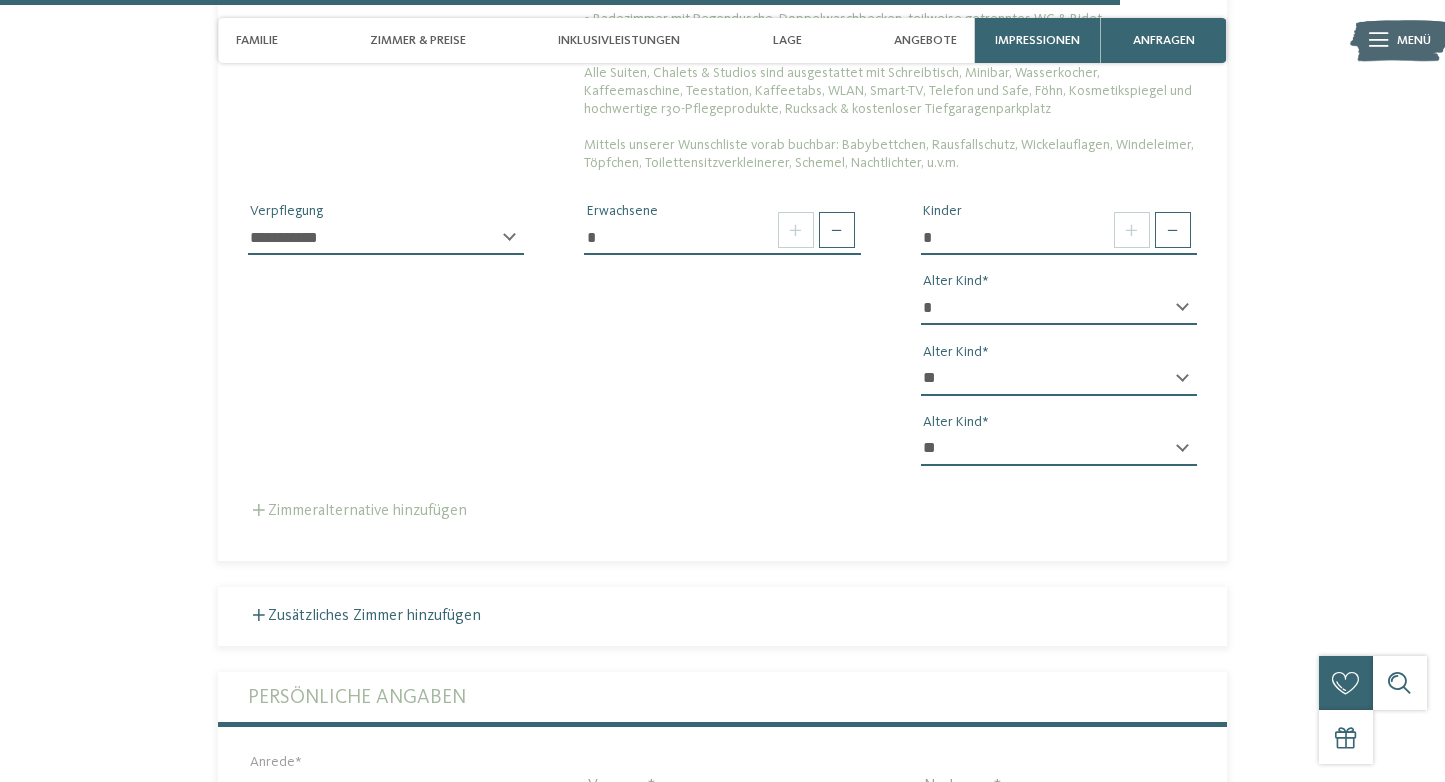 click on "Zimmeralternative hinzufügen" at bounding box center [357, 511] 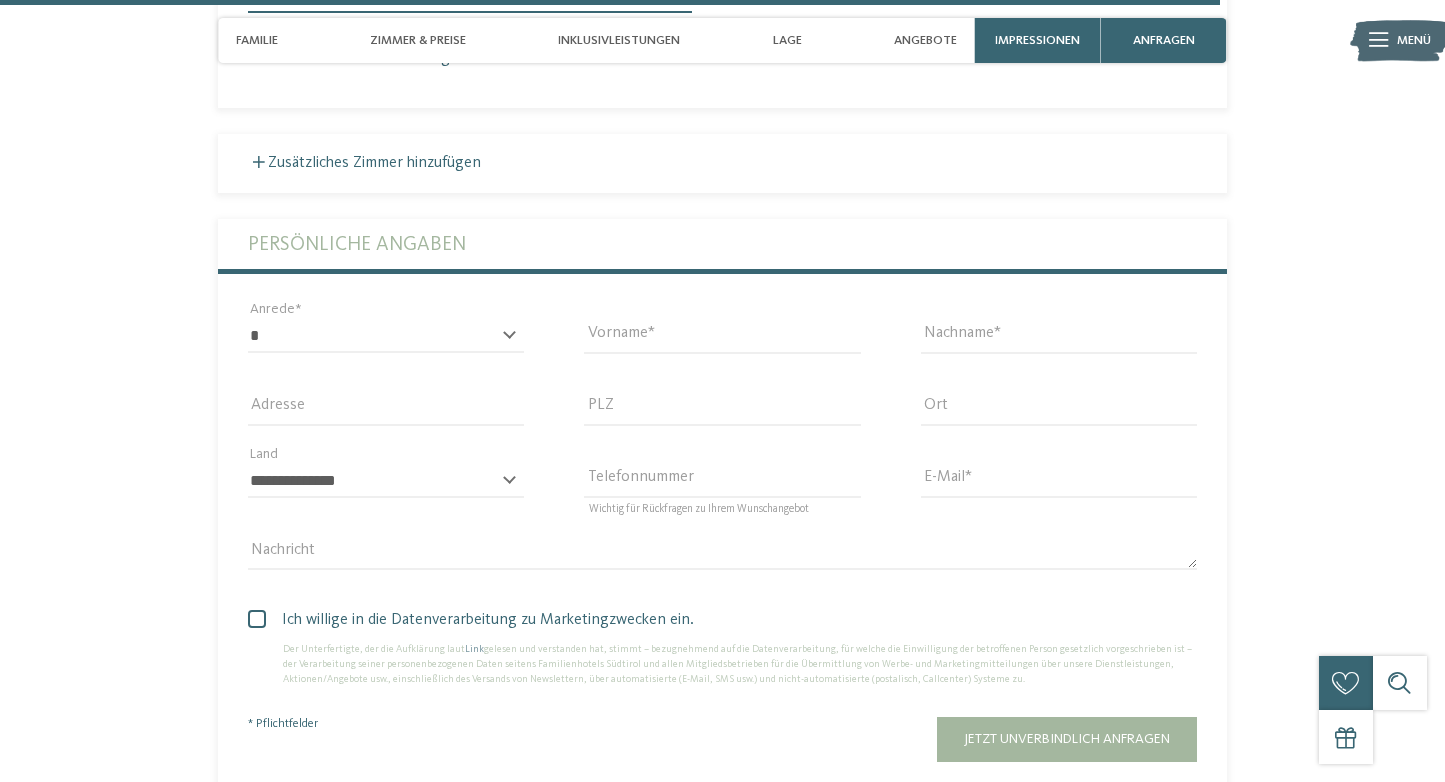 scroll, scrollTop: 5895, scrollLeft: 0, axis: vertical 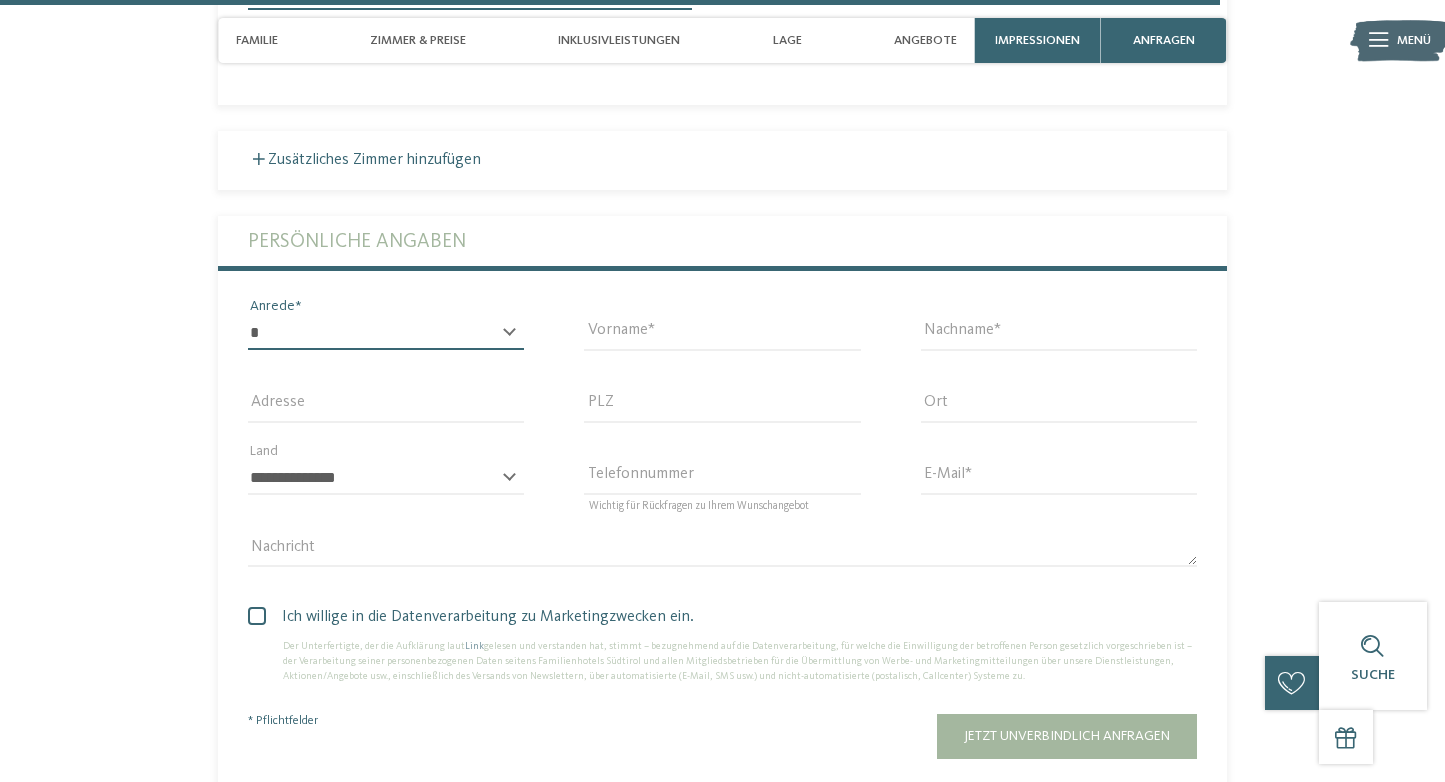 select on "*" 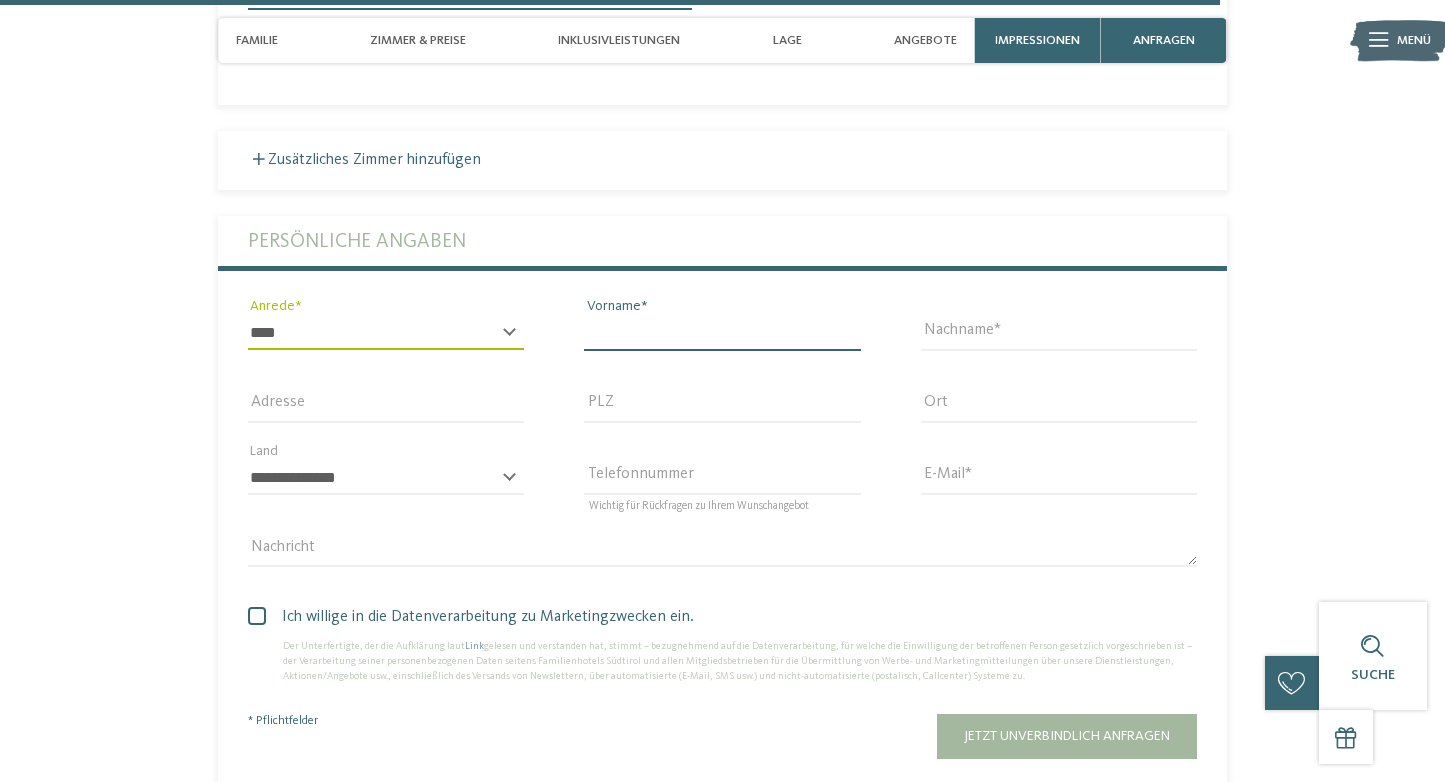click on "Vorname" at bounding box center (722, 333) 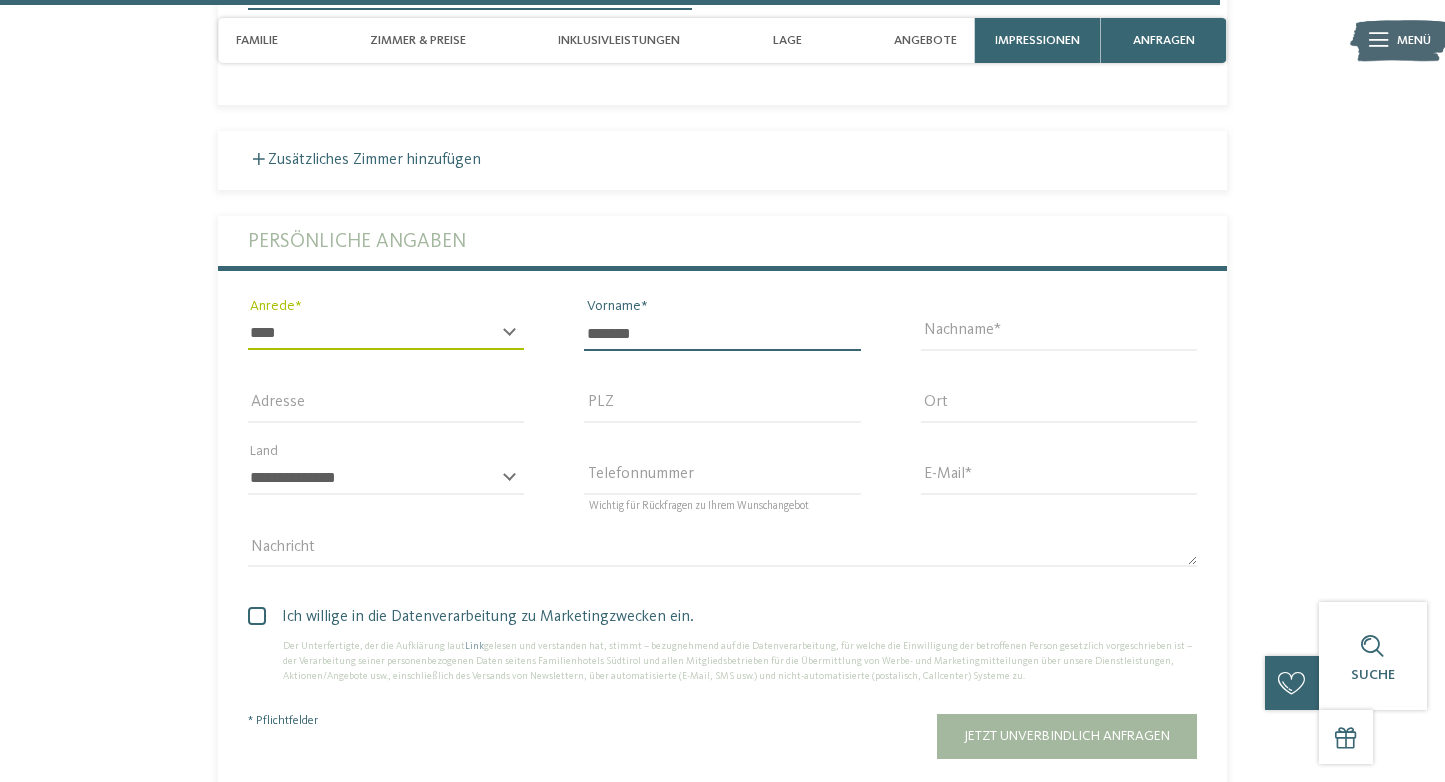 type on "*******" 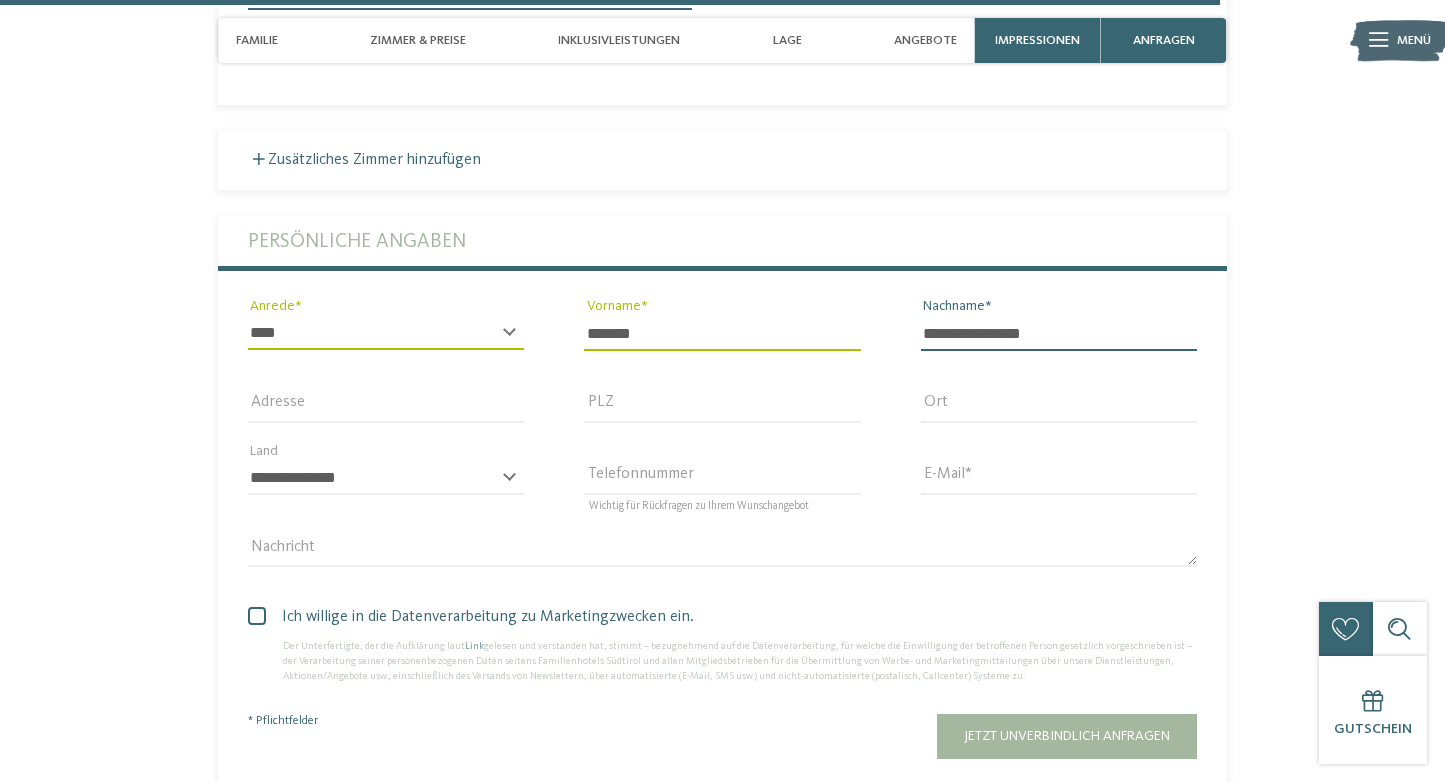 type on "**********" 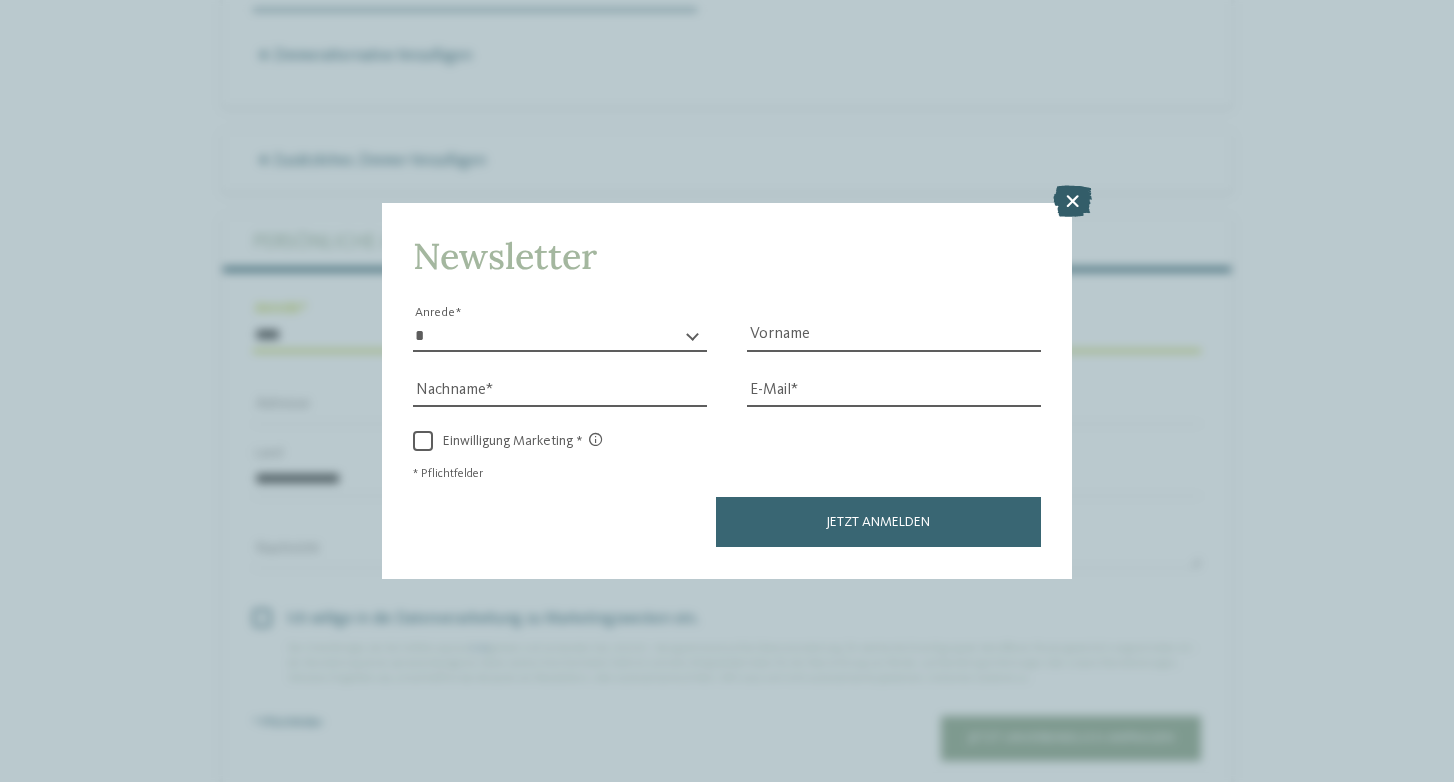 click at bounding box center (1072, 202) 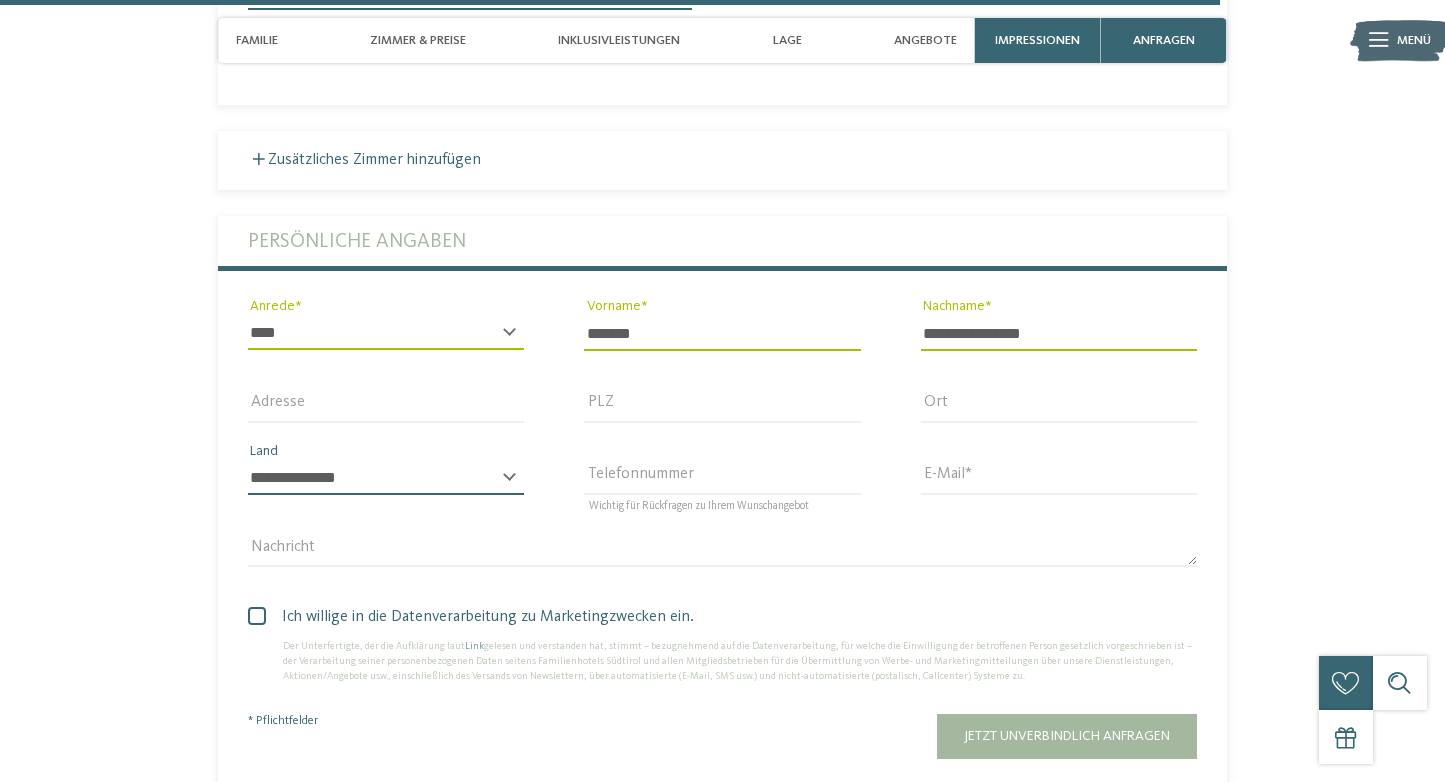 select on "**" 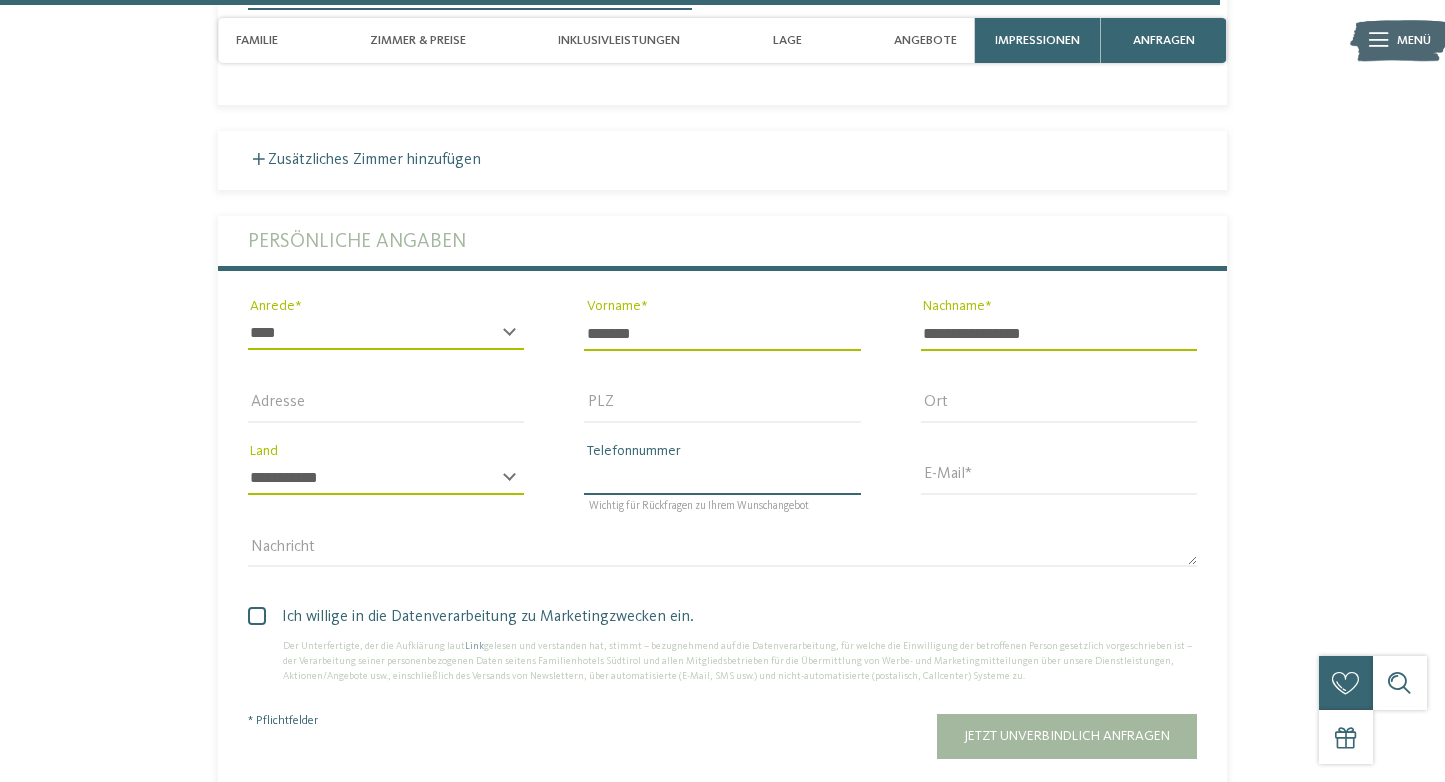 click on "Telefonnummer" at bounding box center [722, 478] 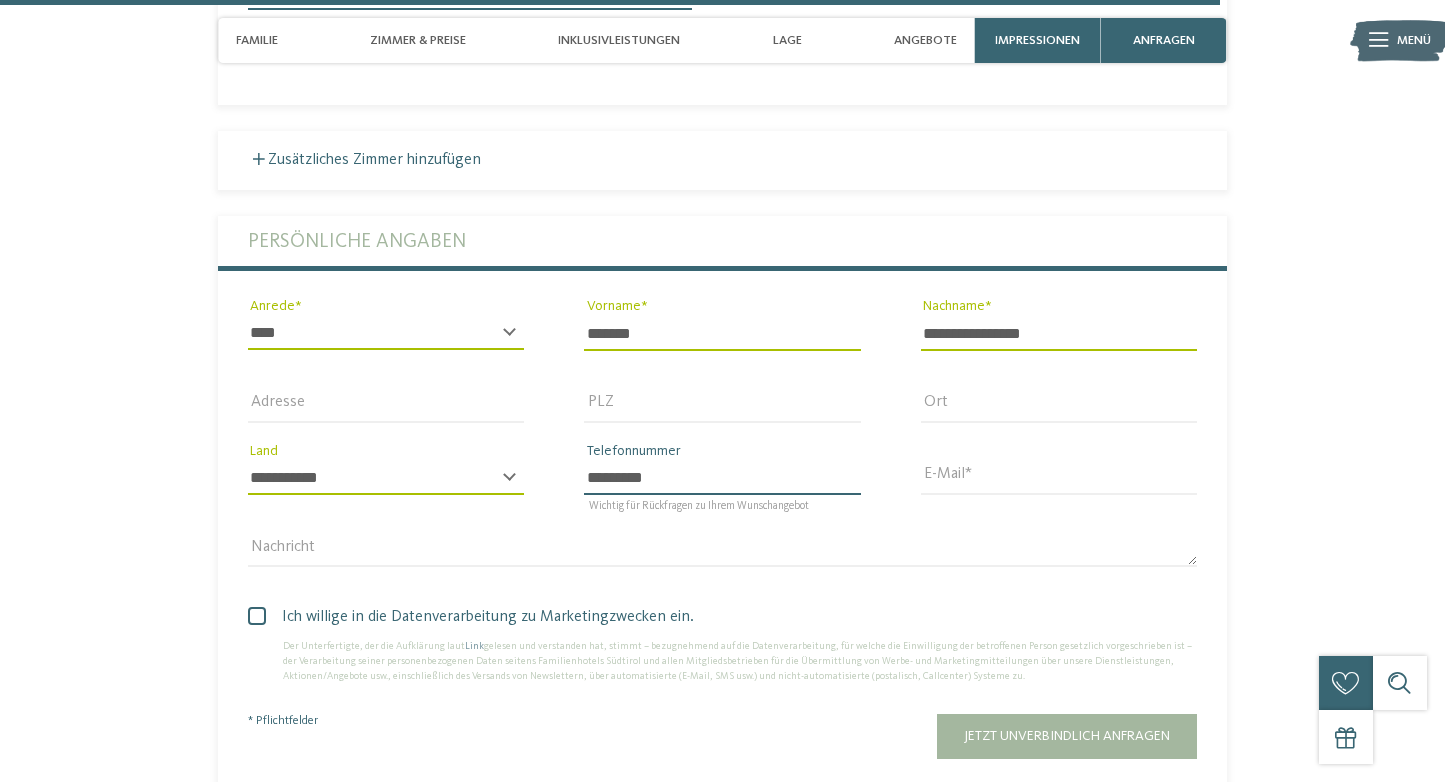 type on "*********" 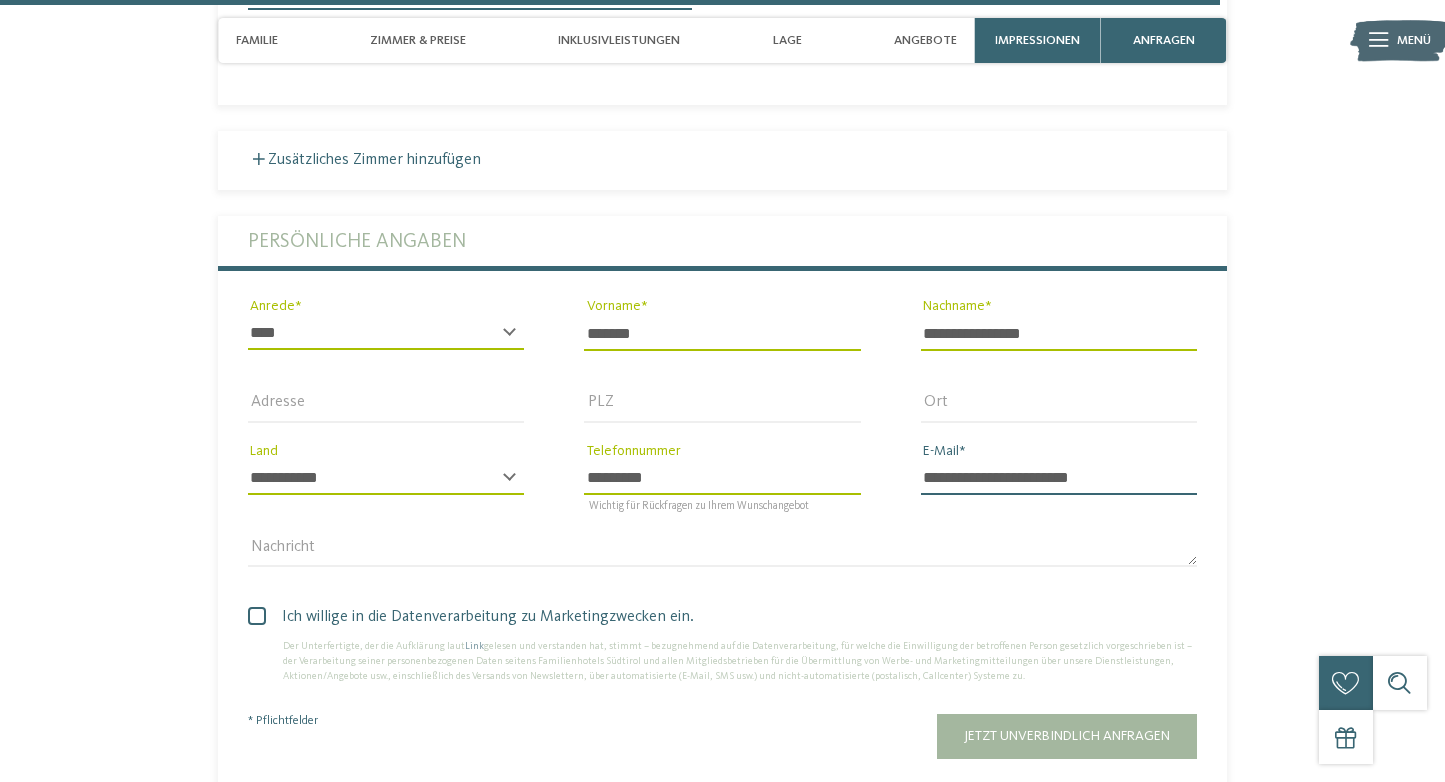 type on "**********" 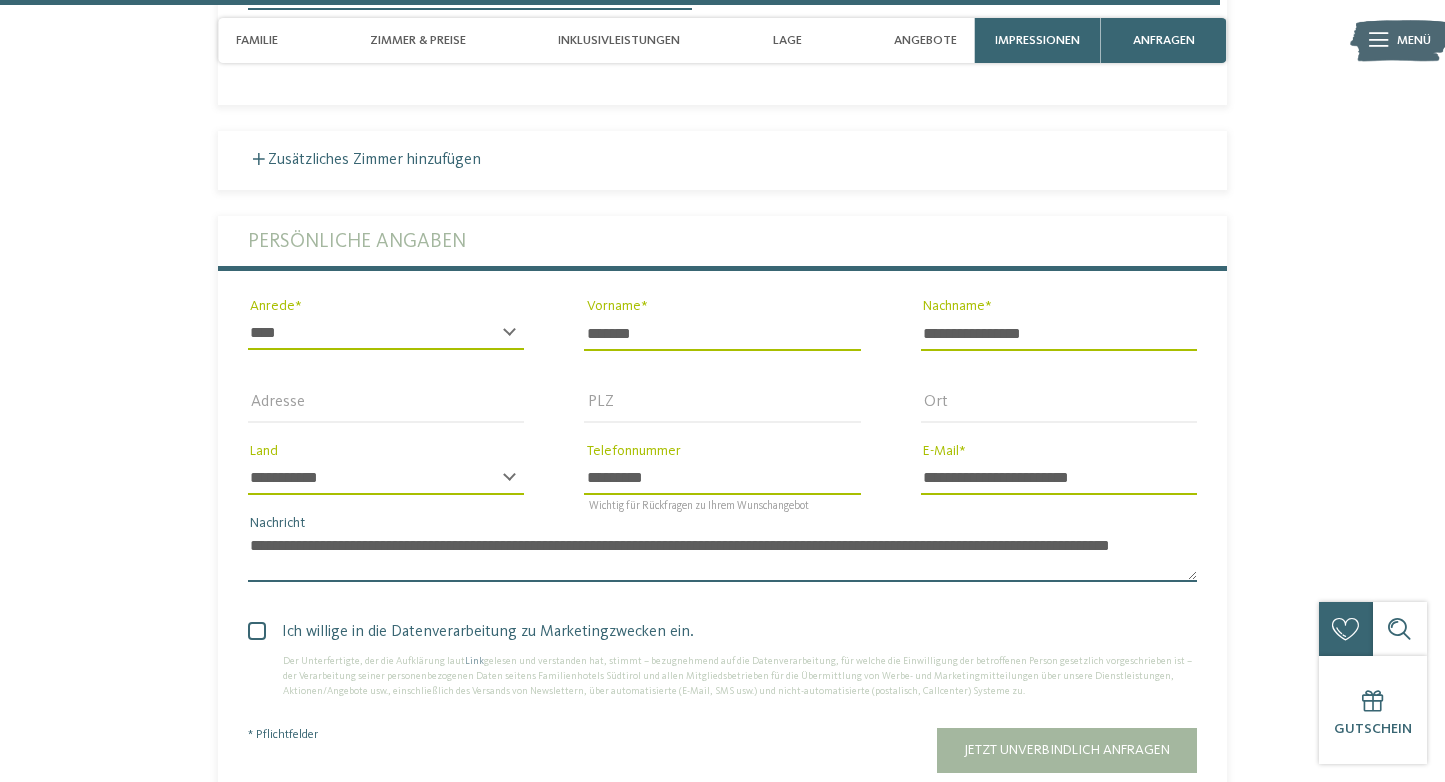 scroll, scrollTop: 0, scrollLeft: 0, axis: both 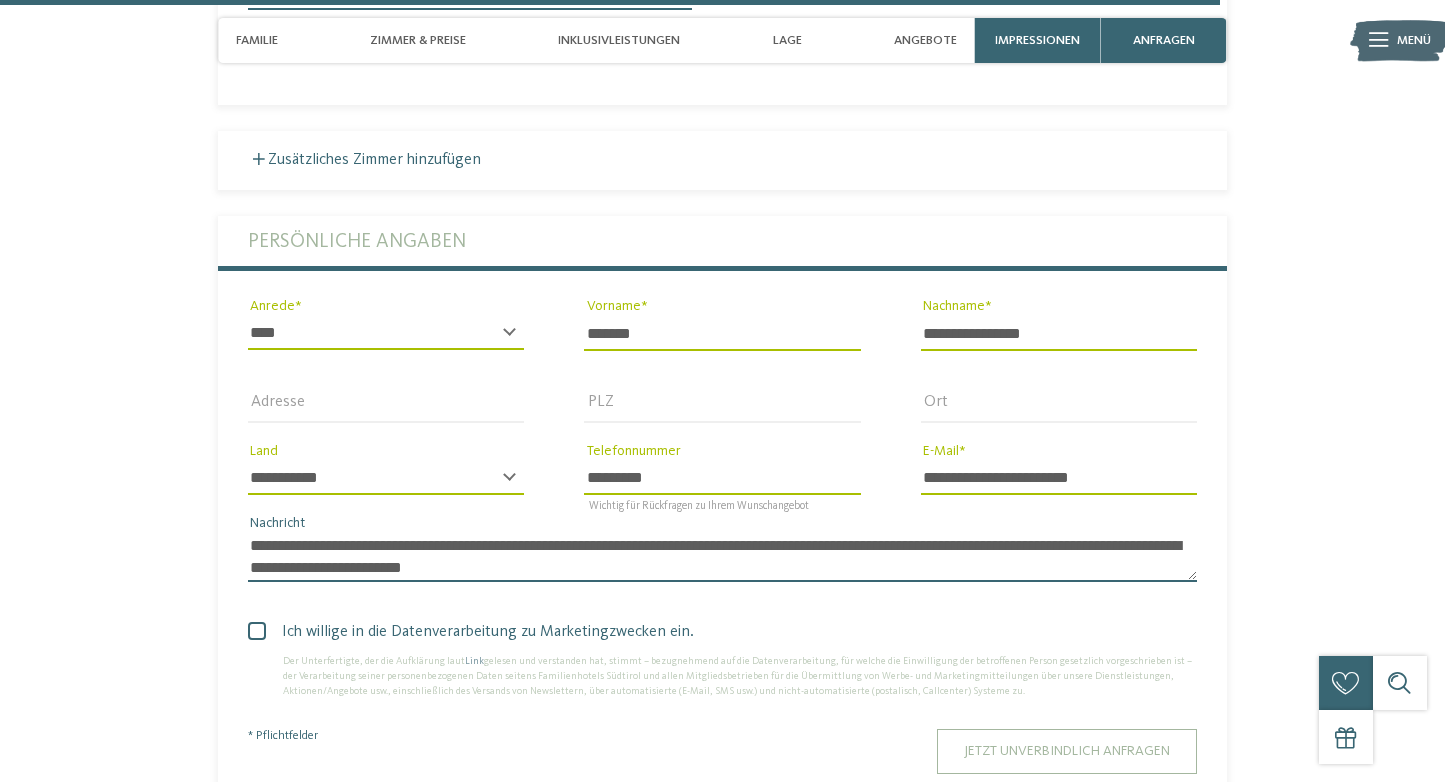 type on "**********" 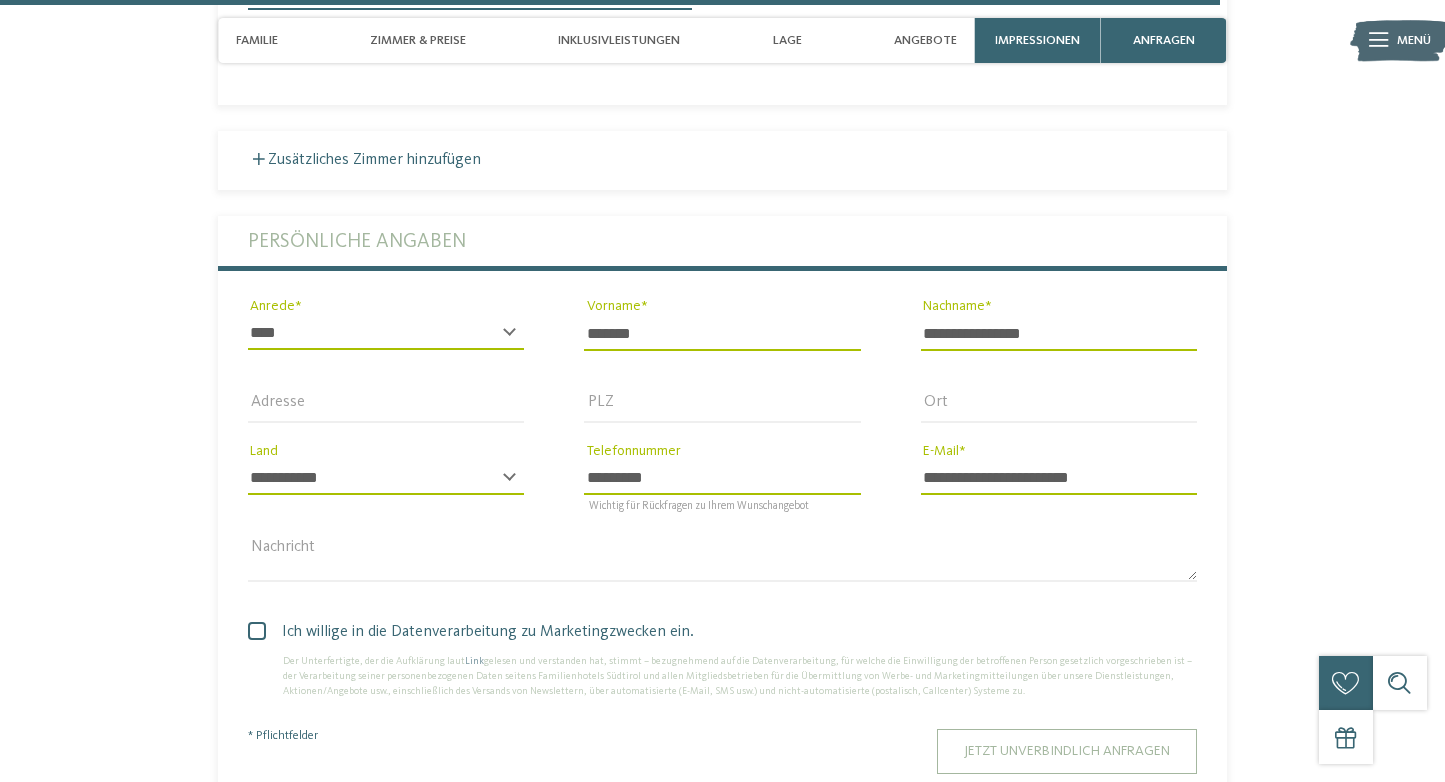 click on "Jetzt unverbindlich anfragen" at bounding box center [1067, 751] 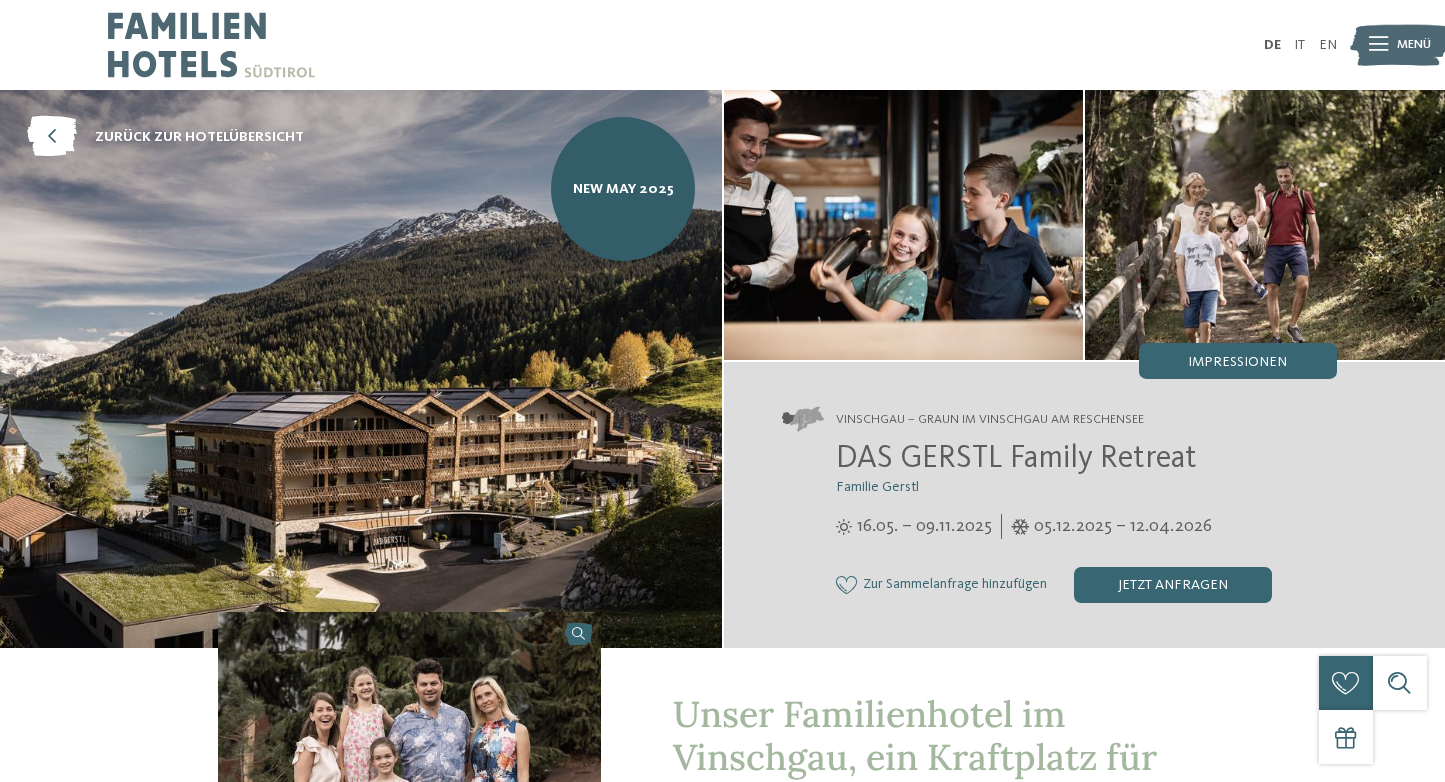 scroll, scrollTop: 0, scrollLeft: 0, axis: both 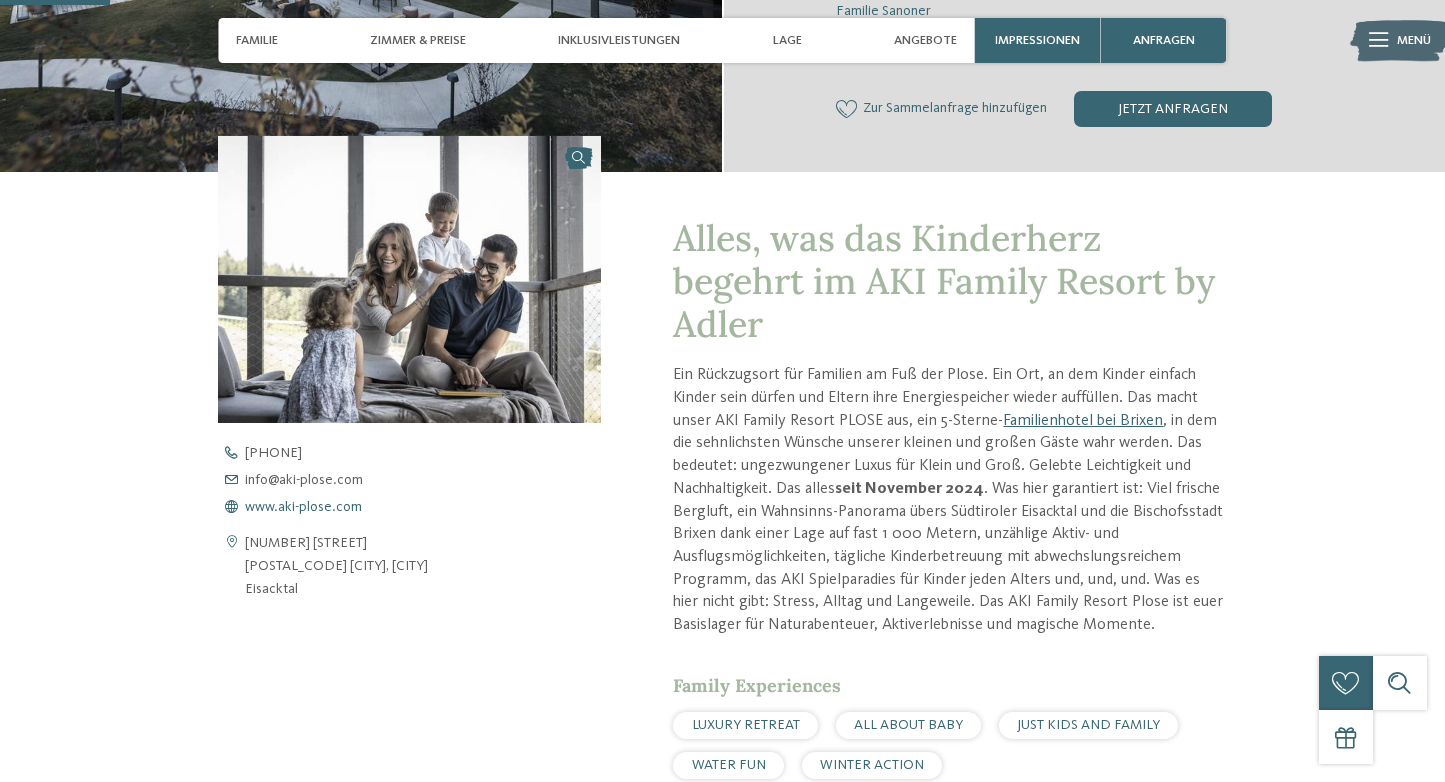 click on "www.aki-plose.com" at bounding box center (303, 507) 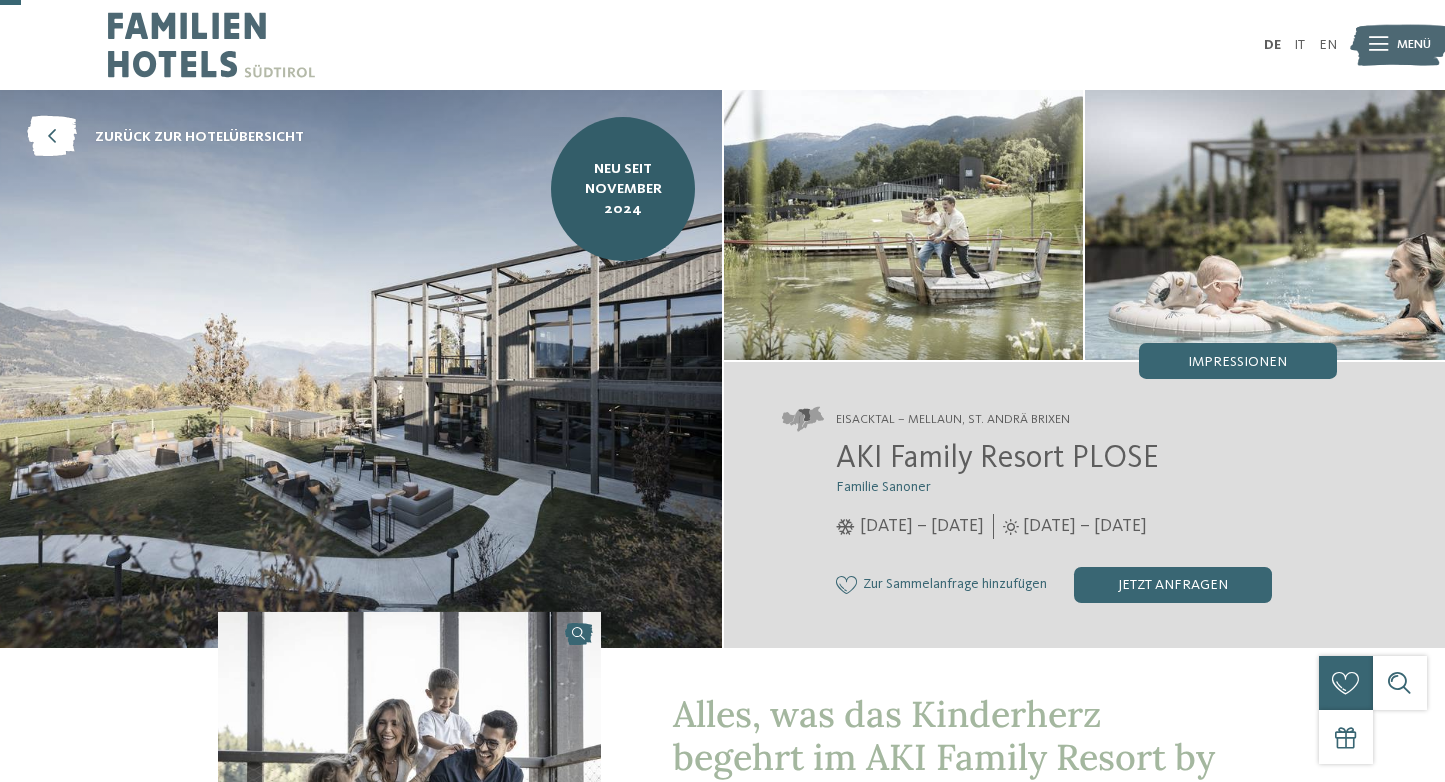scroll, scrollTop: 0, scrollLeft: 0, axis: both 